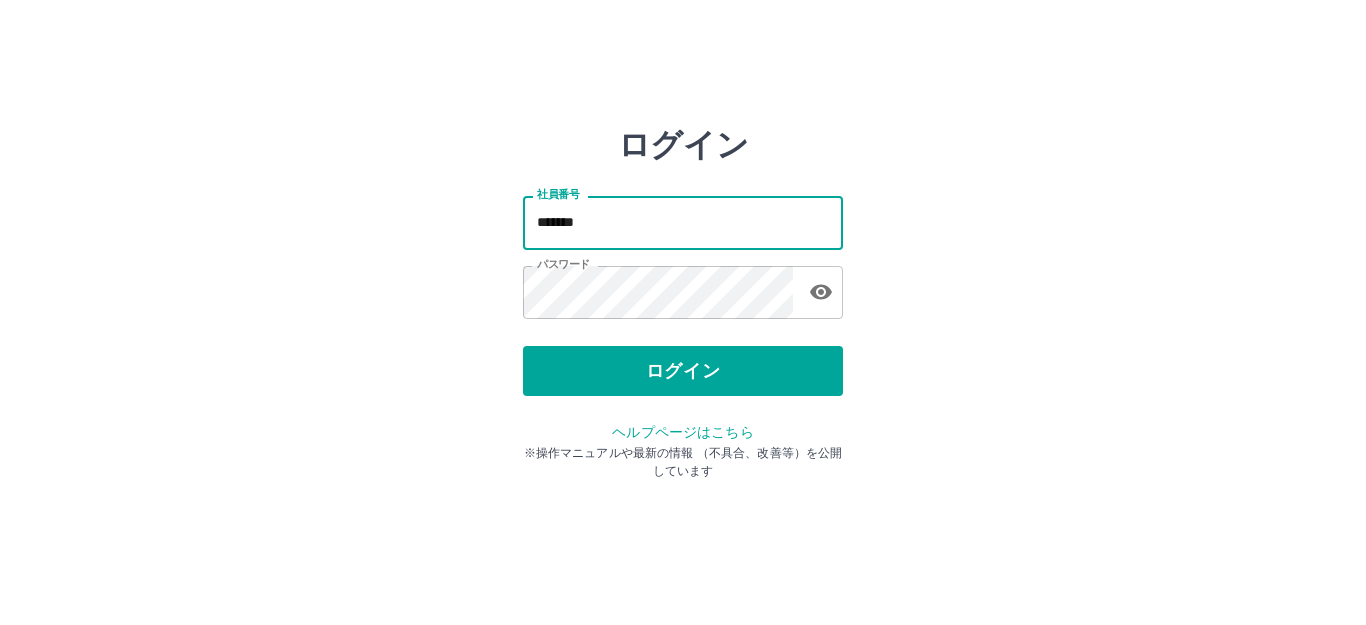 scroll, scrollTop: 0, scrollLeft: 0, axis: both 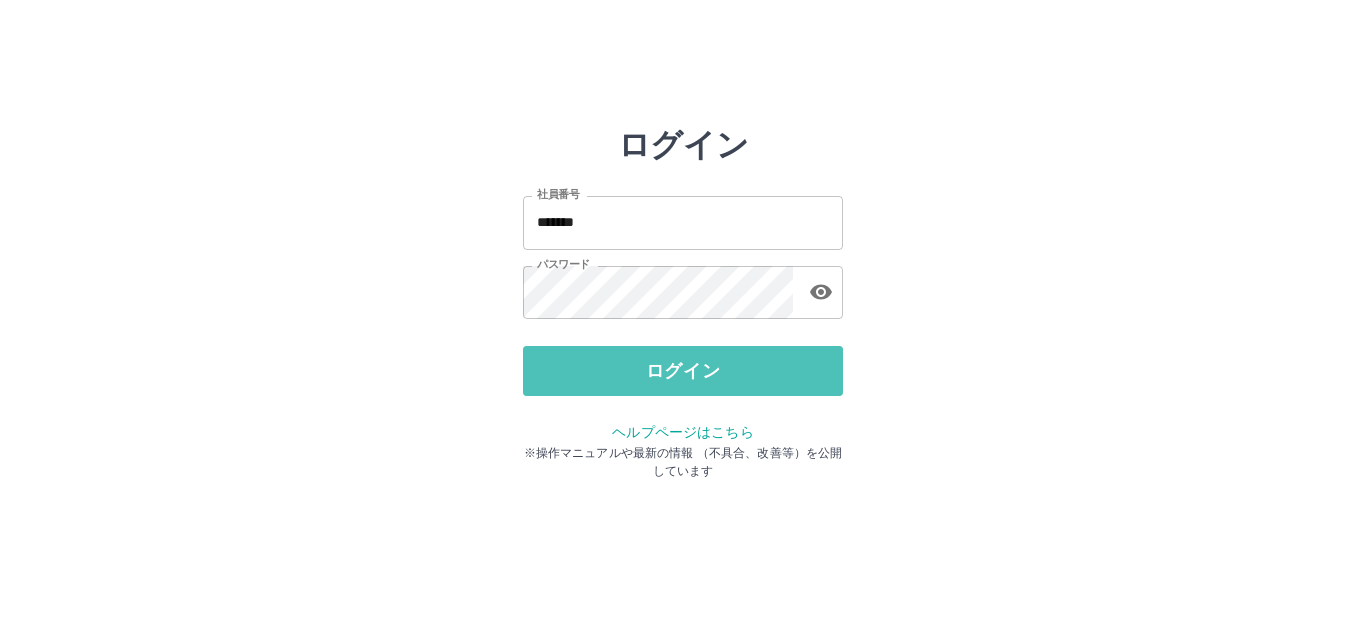 click on "ログイン" at bounding box center (683, 371) 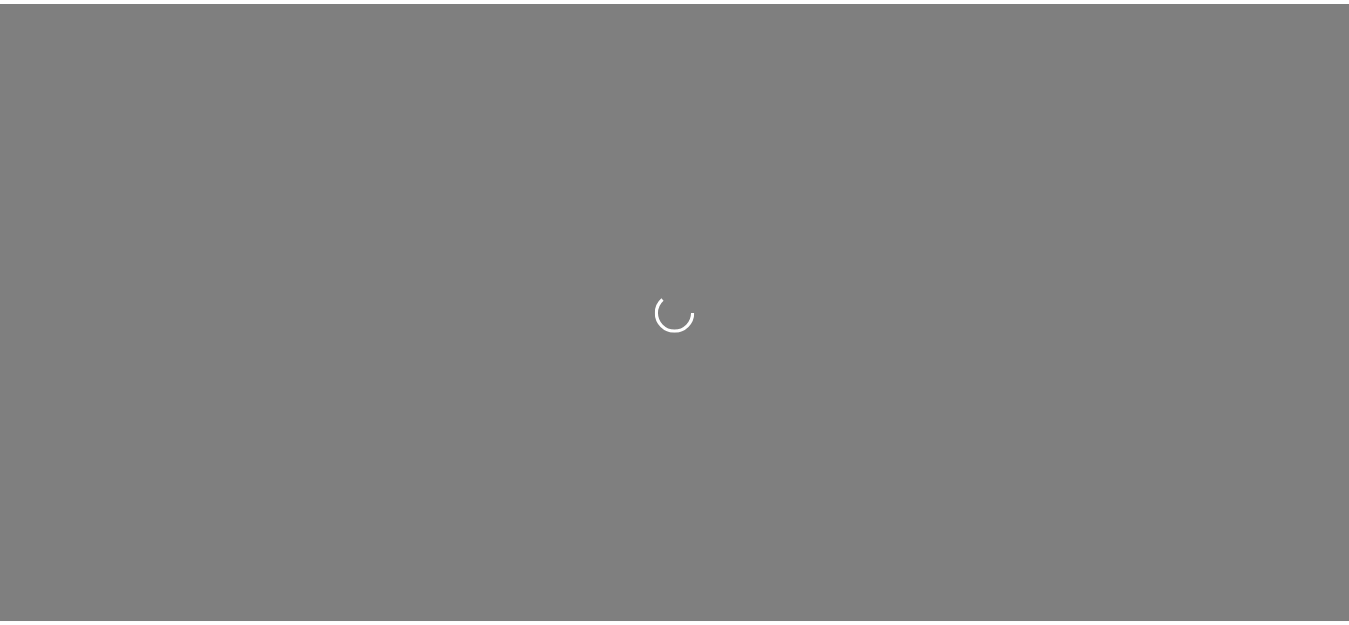 scroll, scrollTop: 0, scrollLeft: 0, axis: both 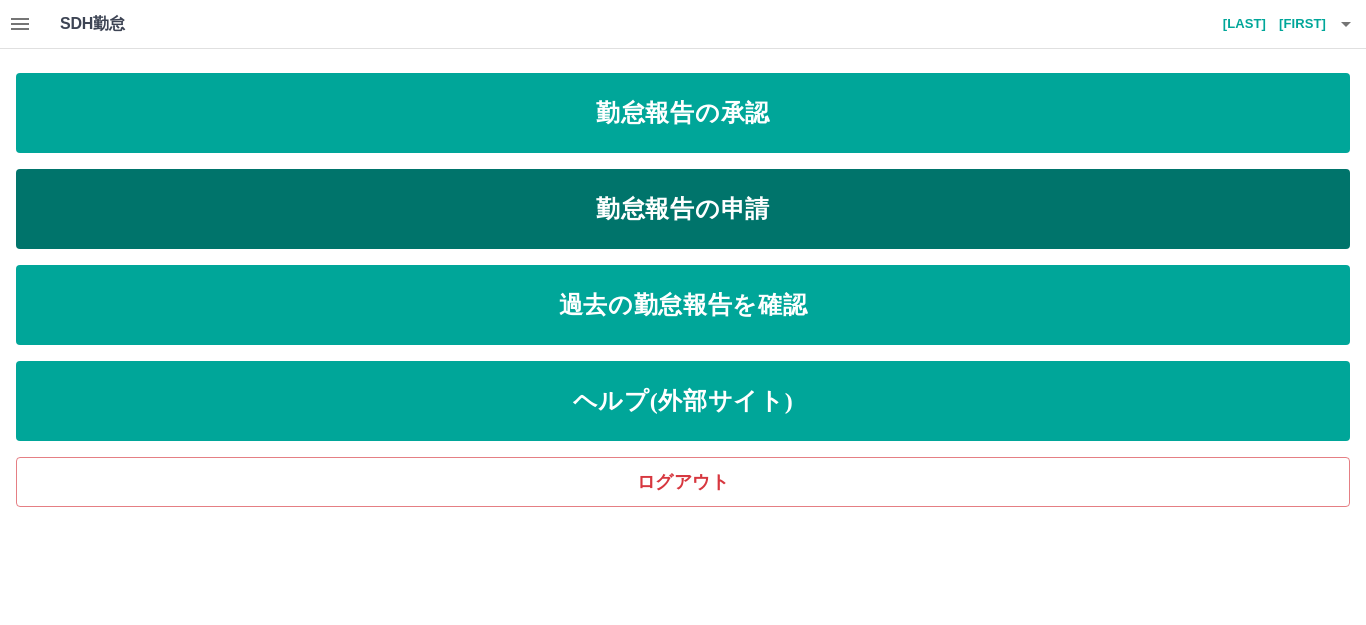 click on "勤怠報告の申請" at bounding box center (683, 209) 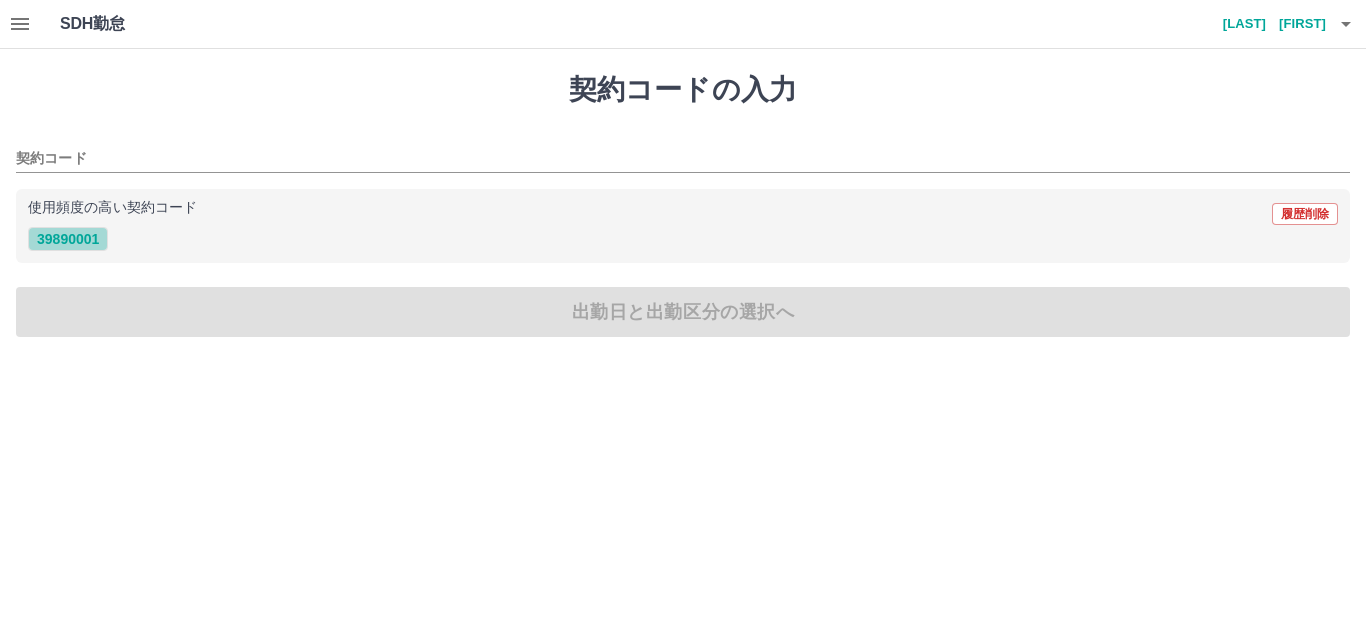 click on "39890001" at bounding box center [68, 239] 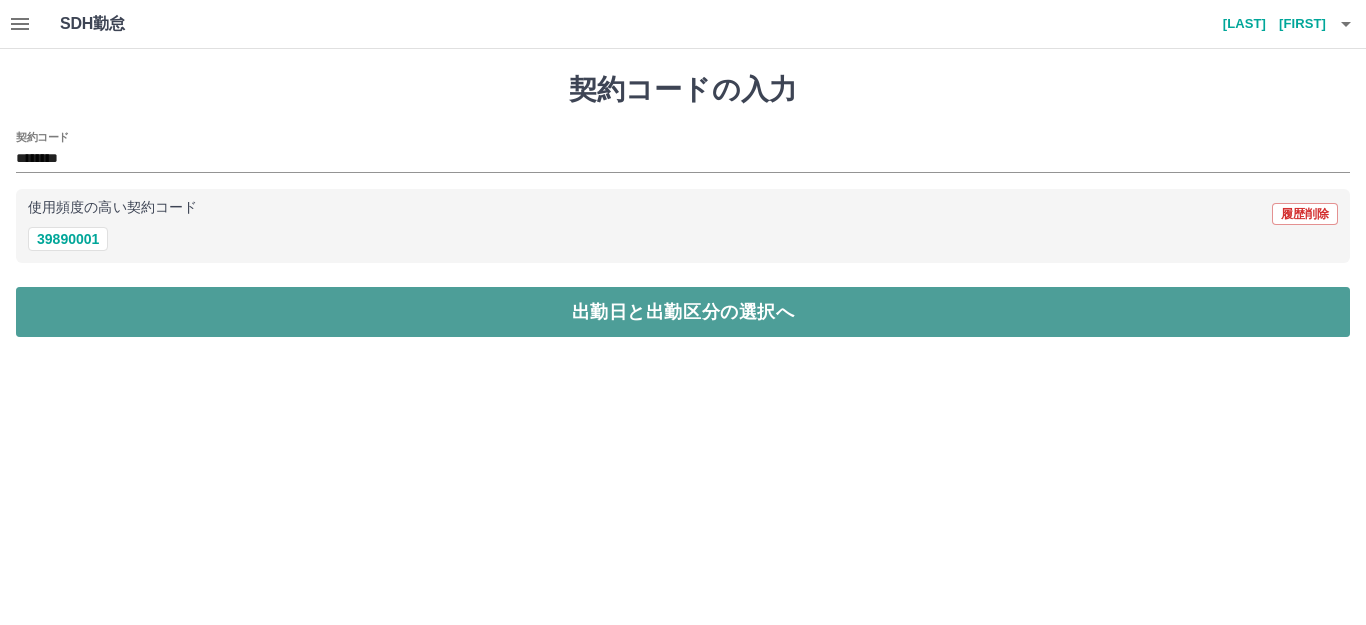 click on "出勤日と出勤区分の選択へ" at bounding box center (683, 312) 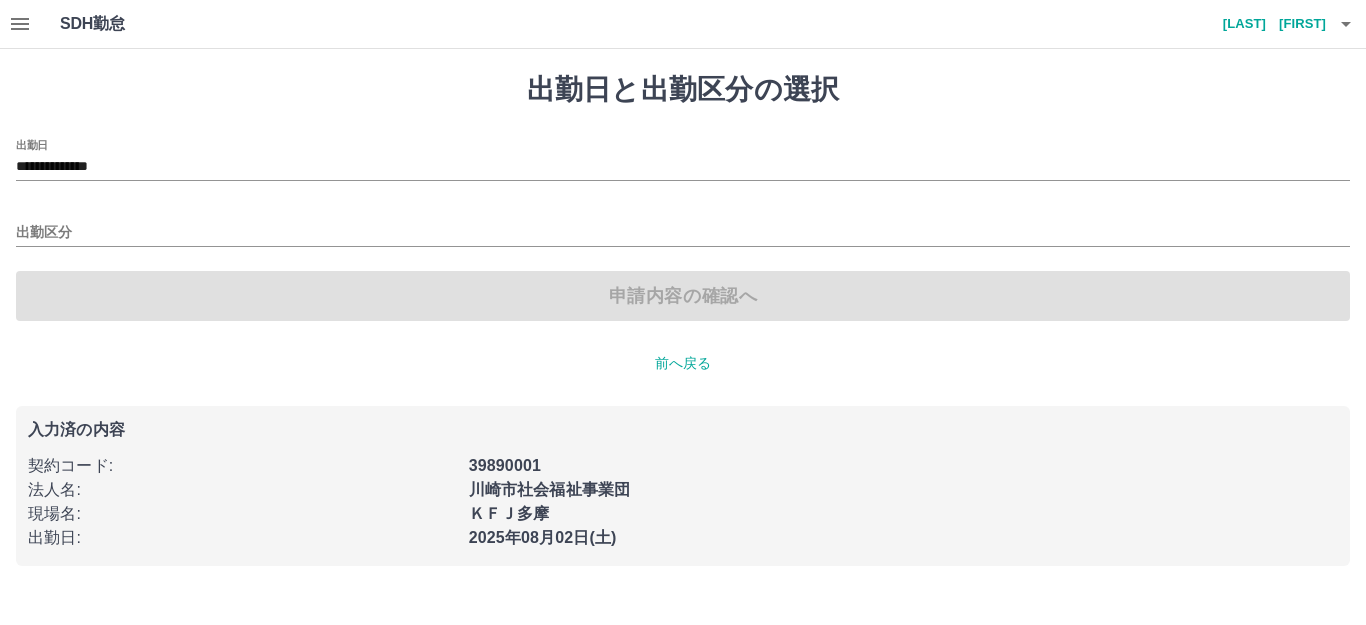 click on "出勤区分" at bounding box center (683, 226) 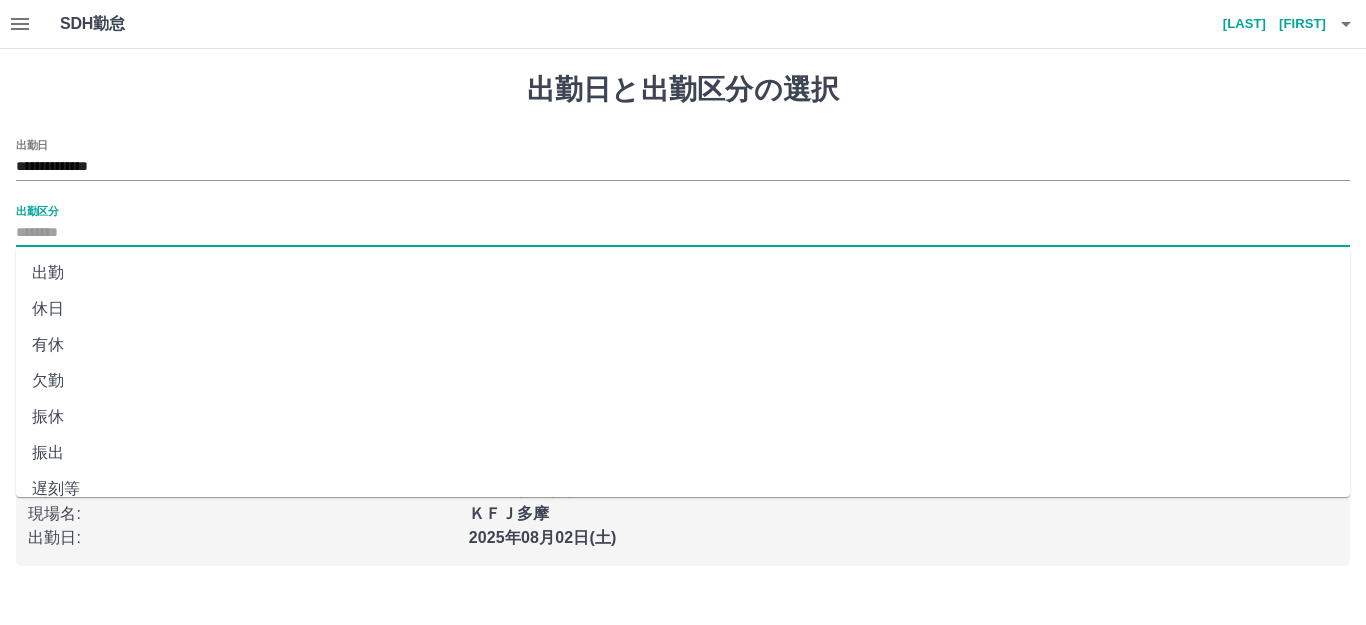 click on "出勤区分" at bounding box center (683, 233) 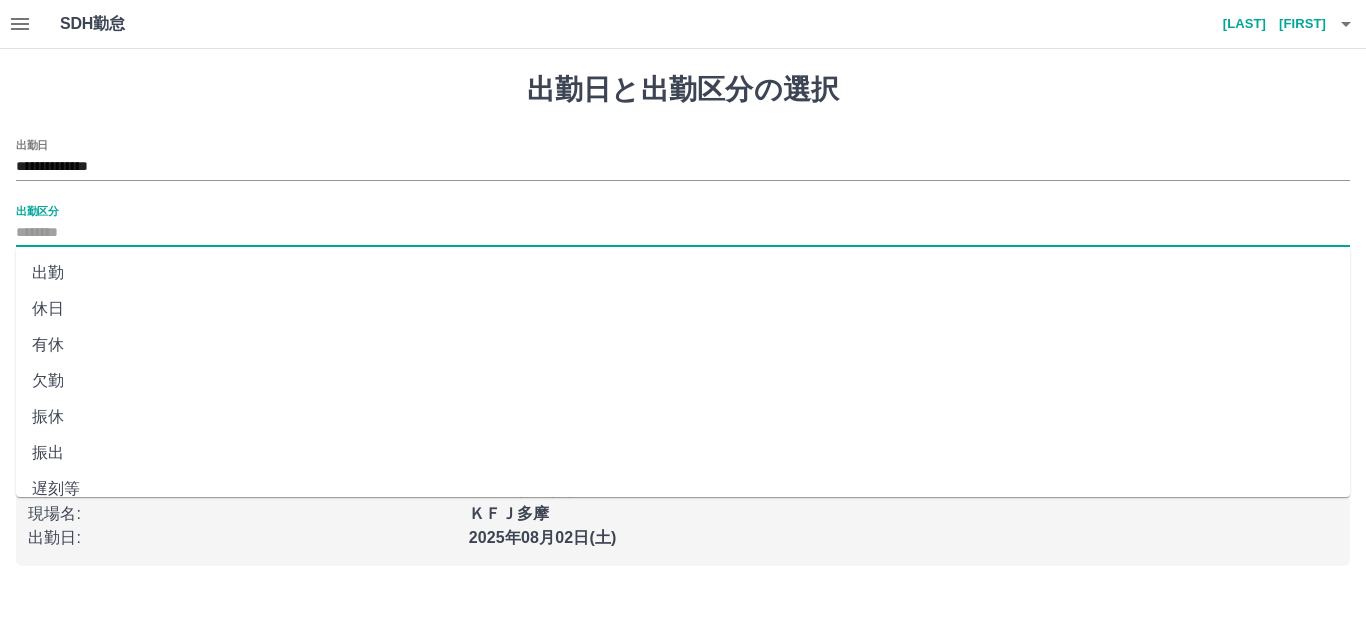 click on "出勤" at bounding box center [683, 273] 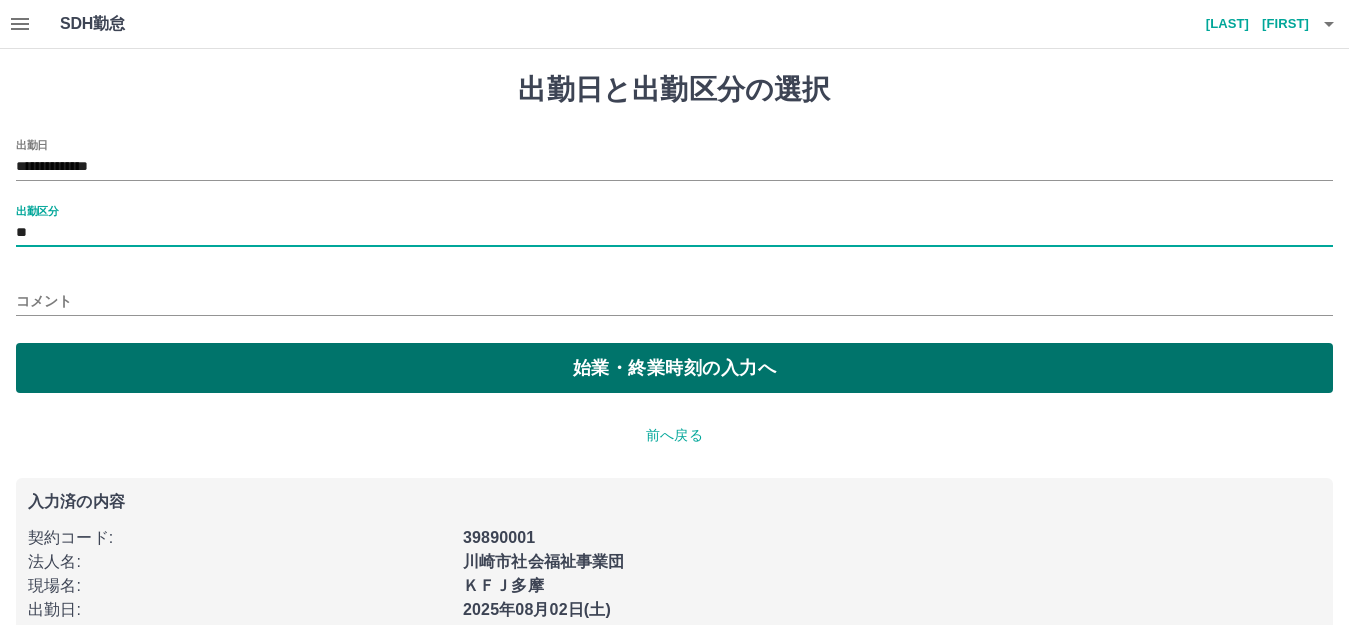 click on "始業・終業時刻の入力へ" at bounding box center [674, 368] 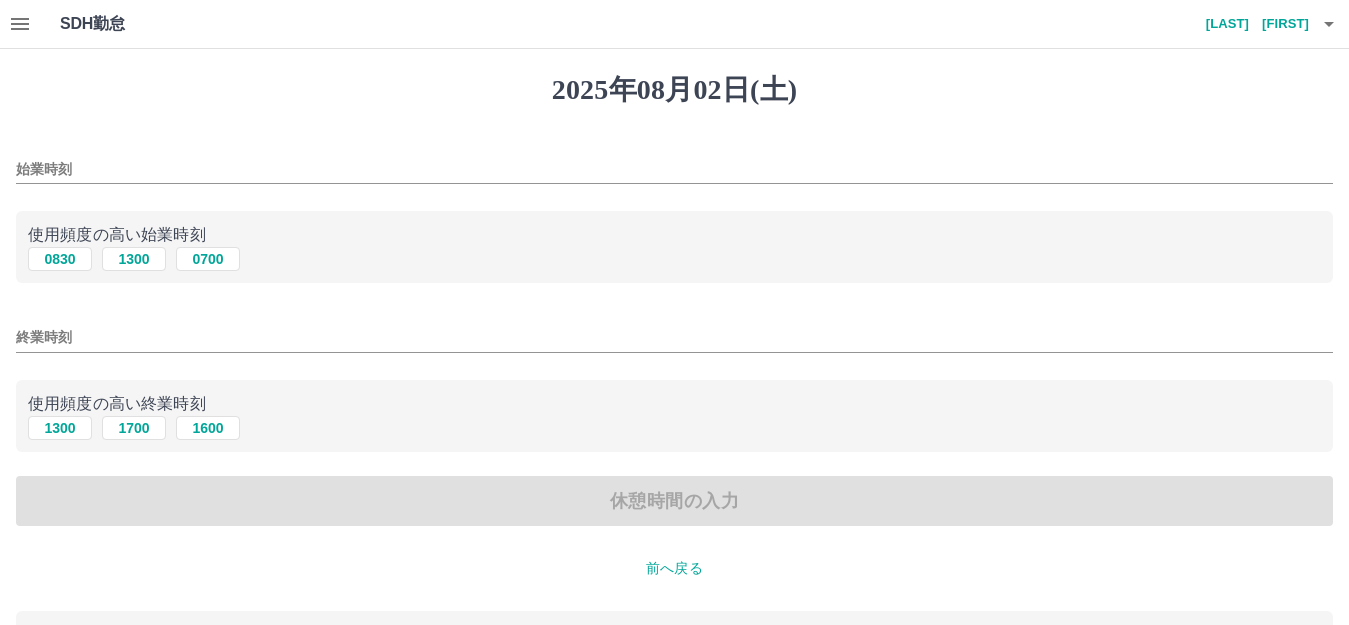 click on "始業時刻" at bounding box center (674, 169) 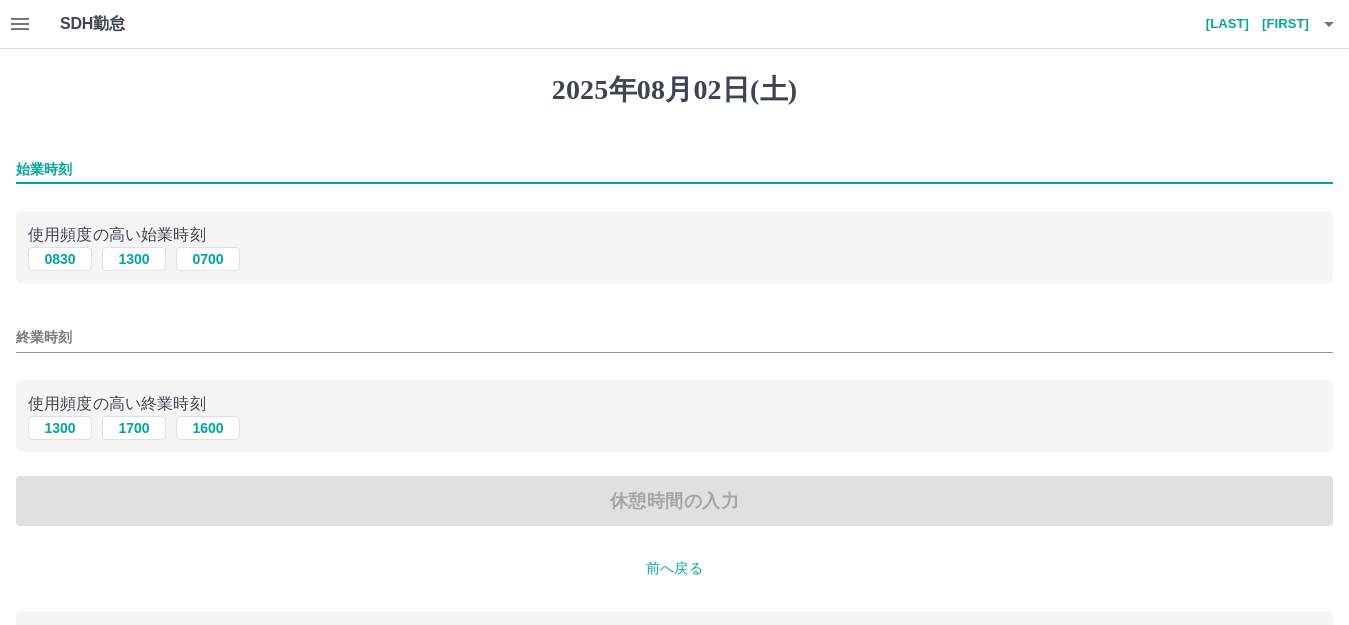 type on "****" 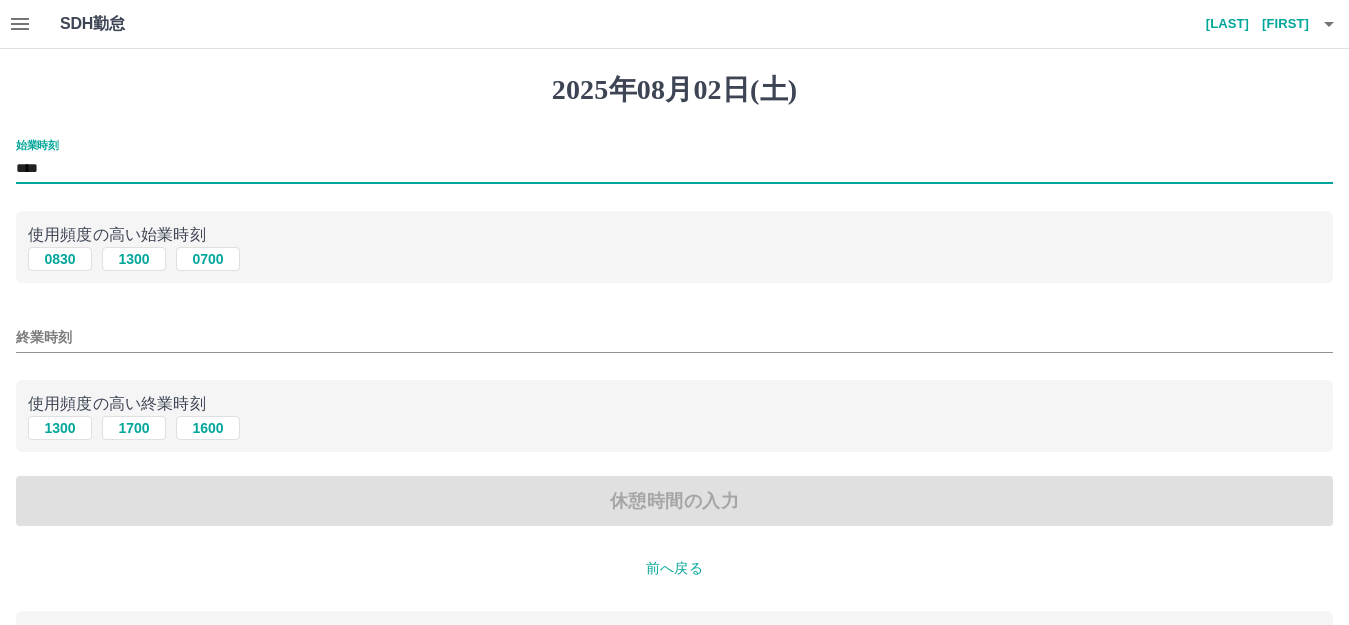 click on "1700" at bounding box center (134, 428) 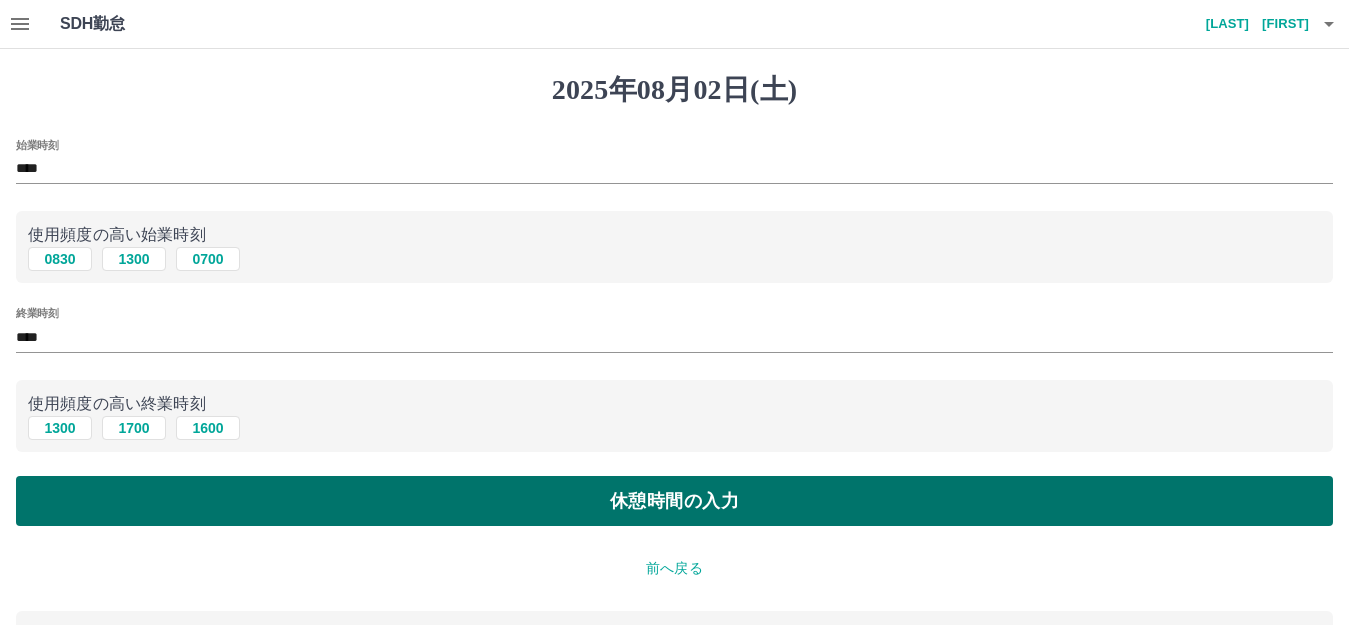 click on "休憩時間の入力" at bounding box center (674, 501) 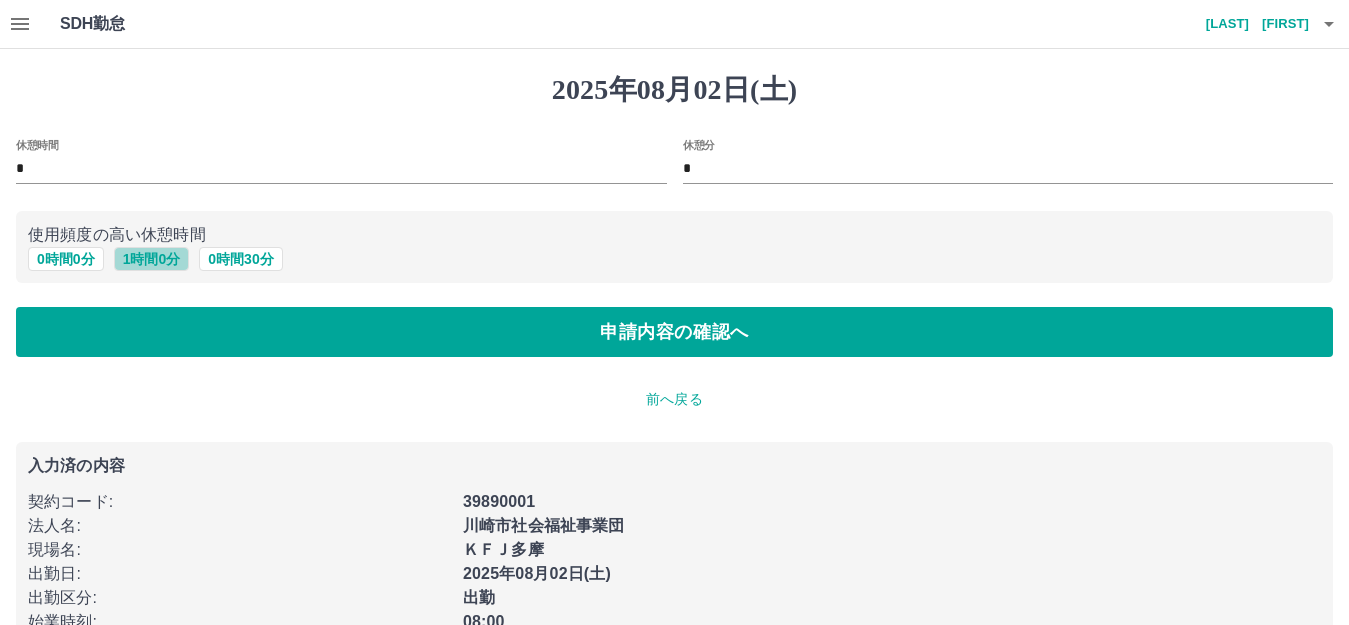 click on "1 時間 0 分" at bounding box center (152, 259) 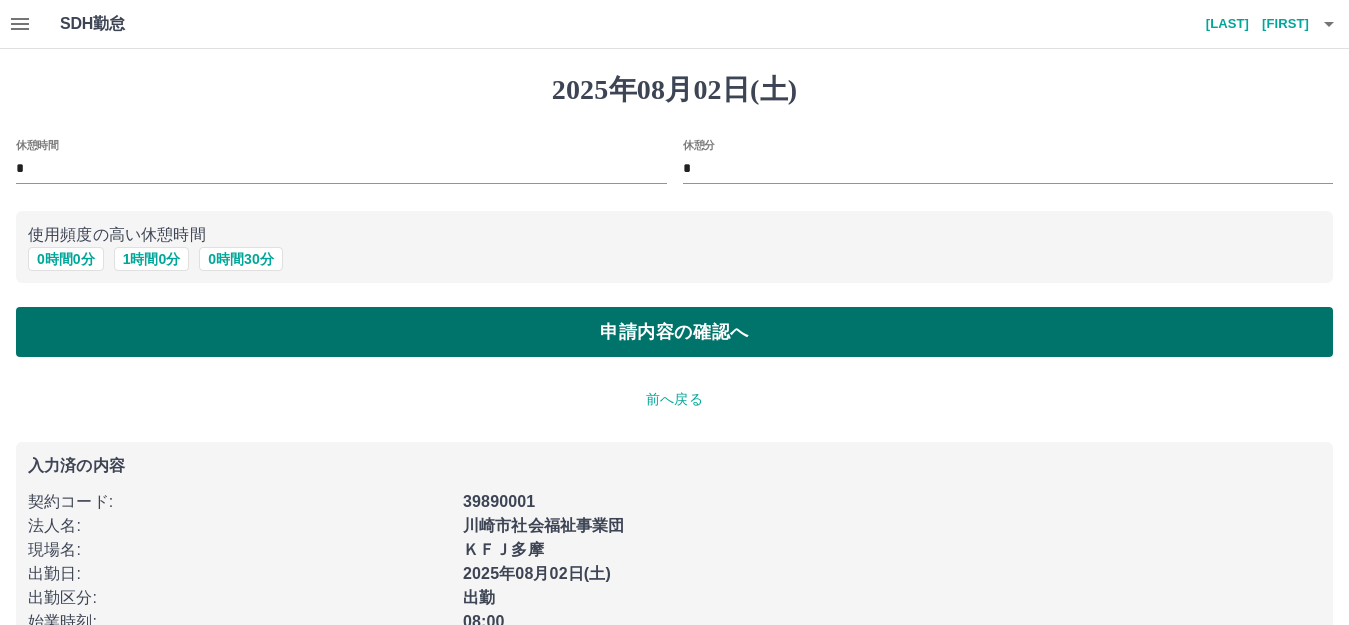 click on "申請内容の確認へ" at bounding box center [674, 332] 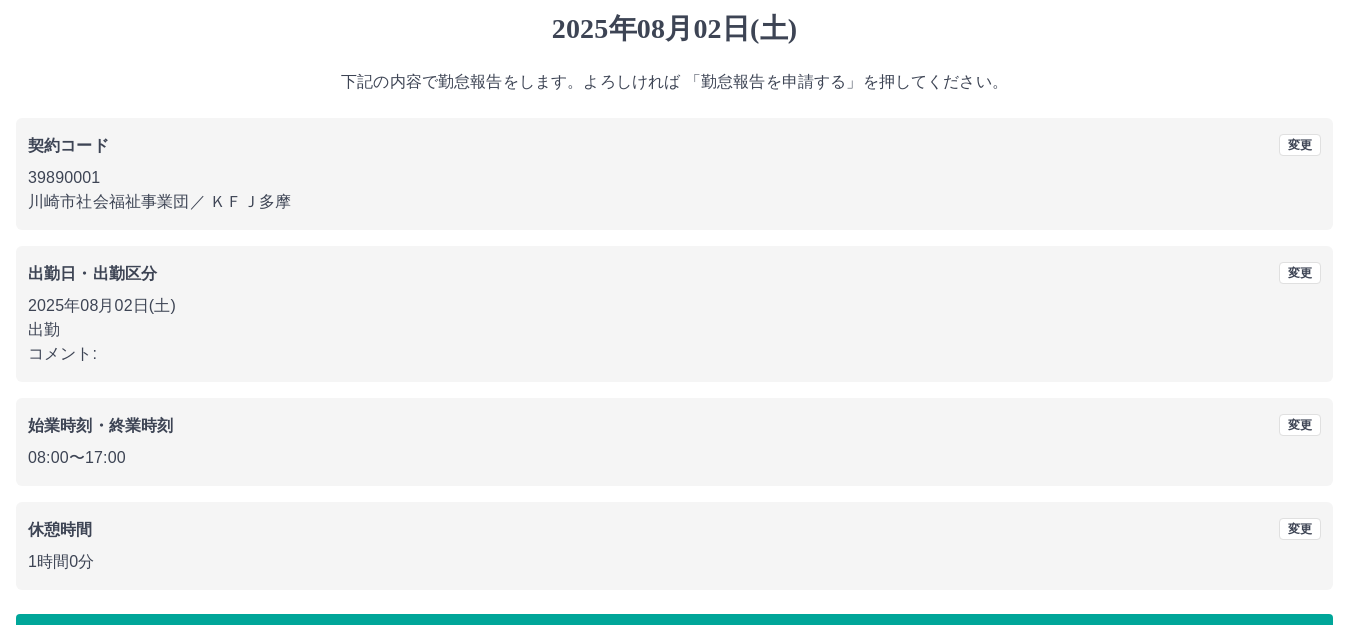 scroll, scrollTop: 124, scrollLeft: 0, axis: vertical 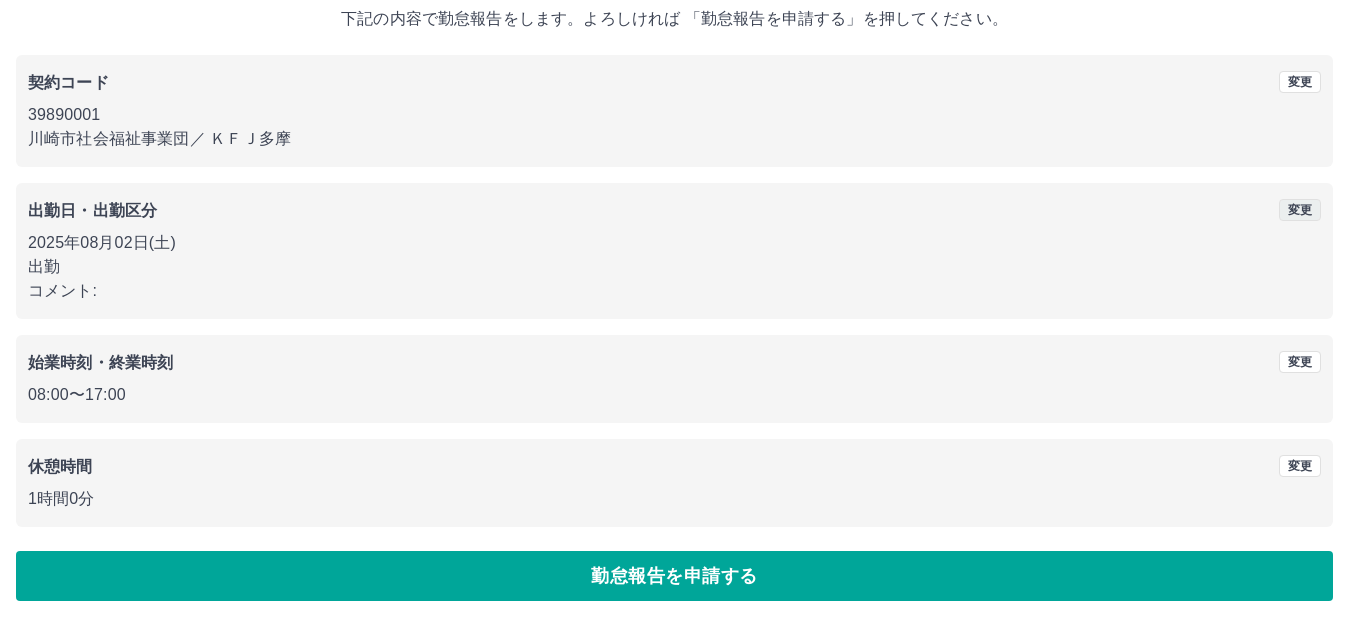 click on "変更" at bounding box center [1300, 210] 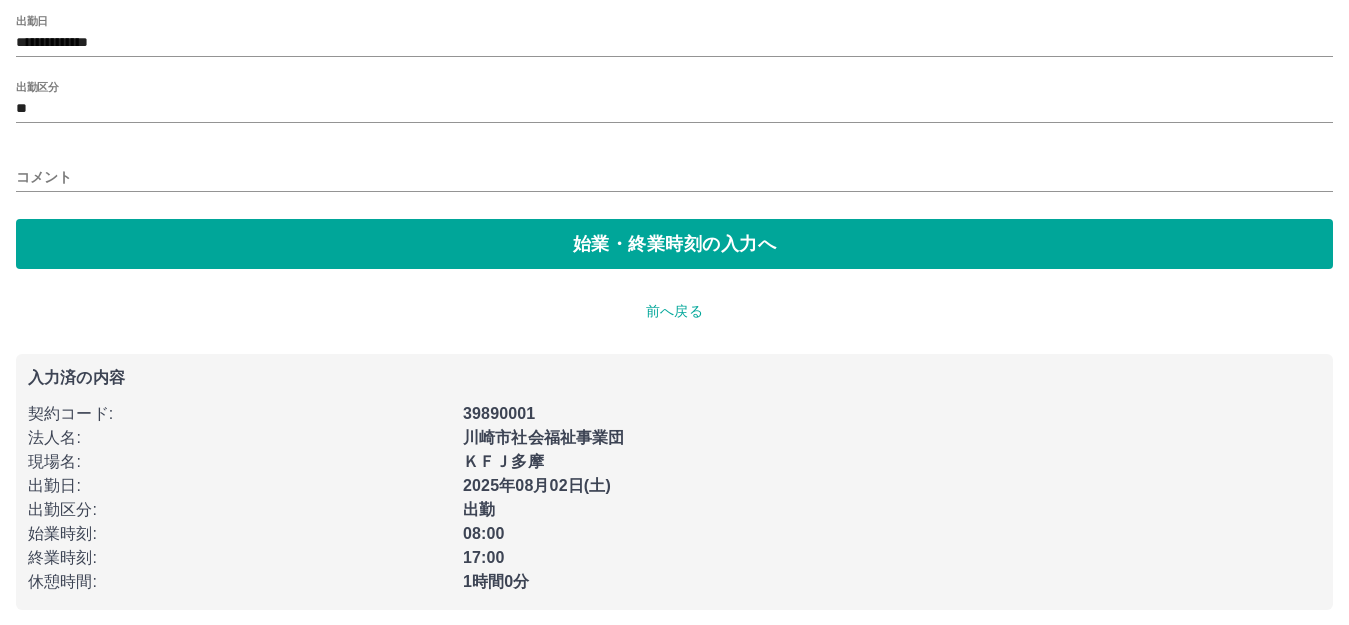 scroll, scrollTop: 0, scrollLeft: 0, axis: both 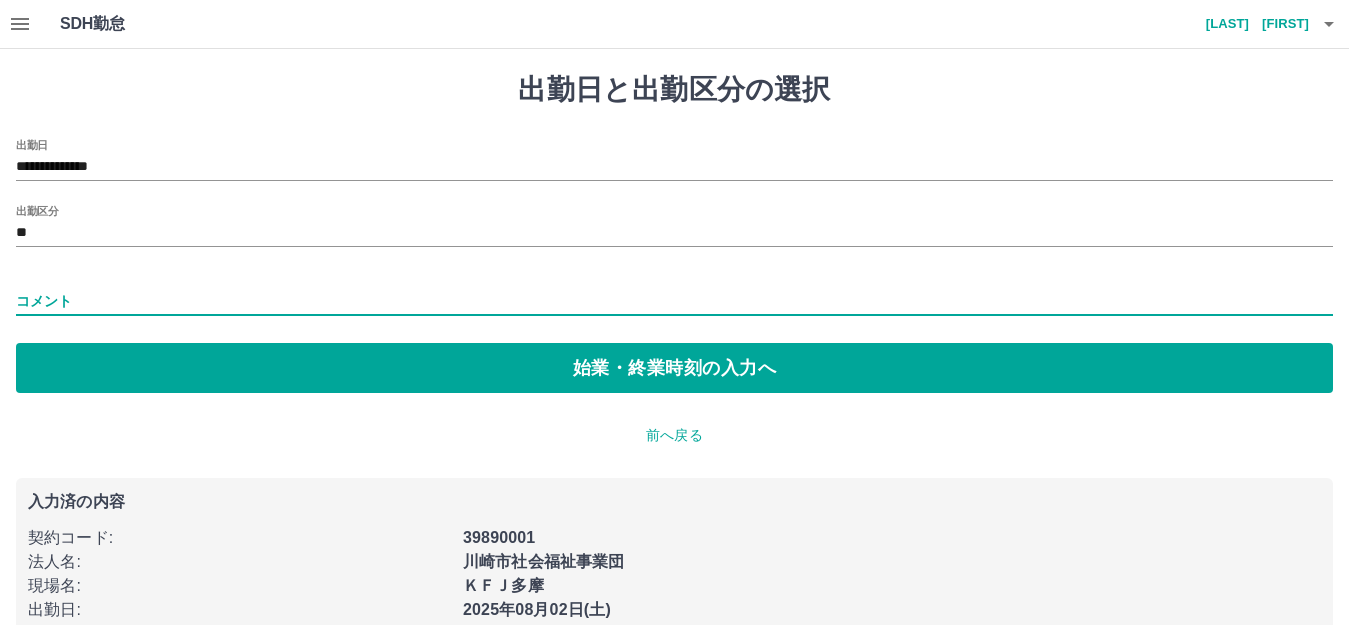 click on "コメント" at bounding box center [674, 301] 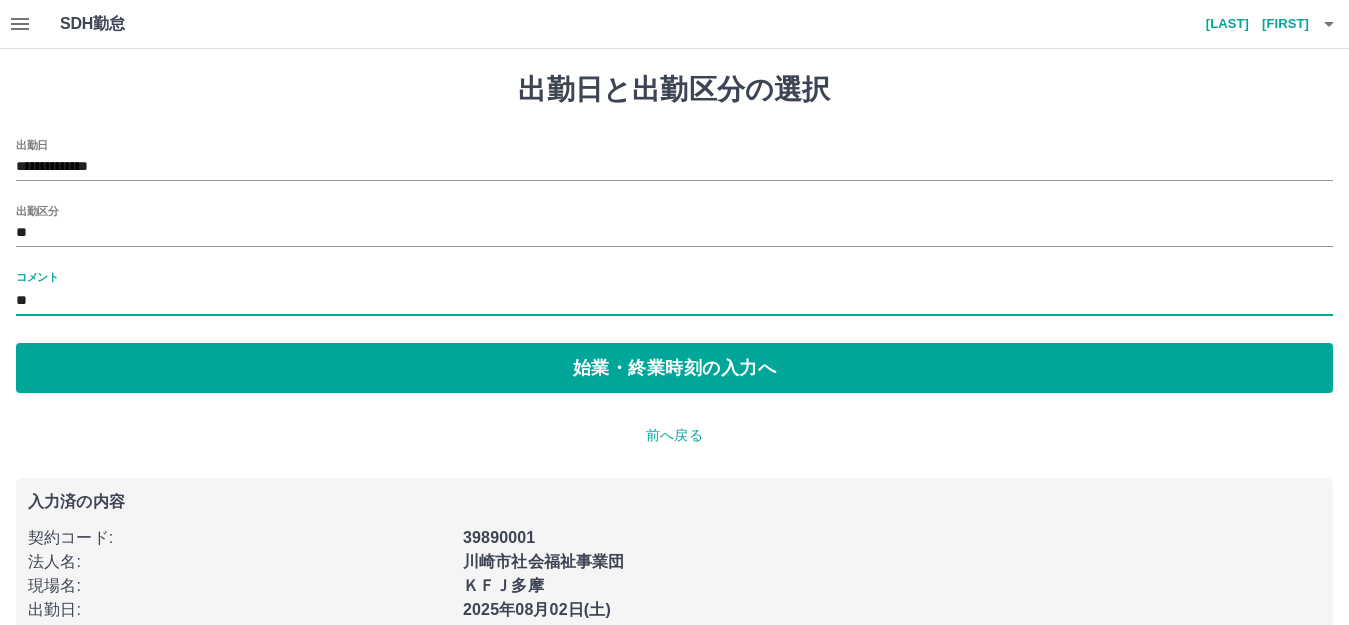 type on "*" 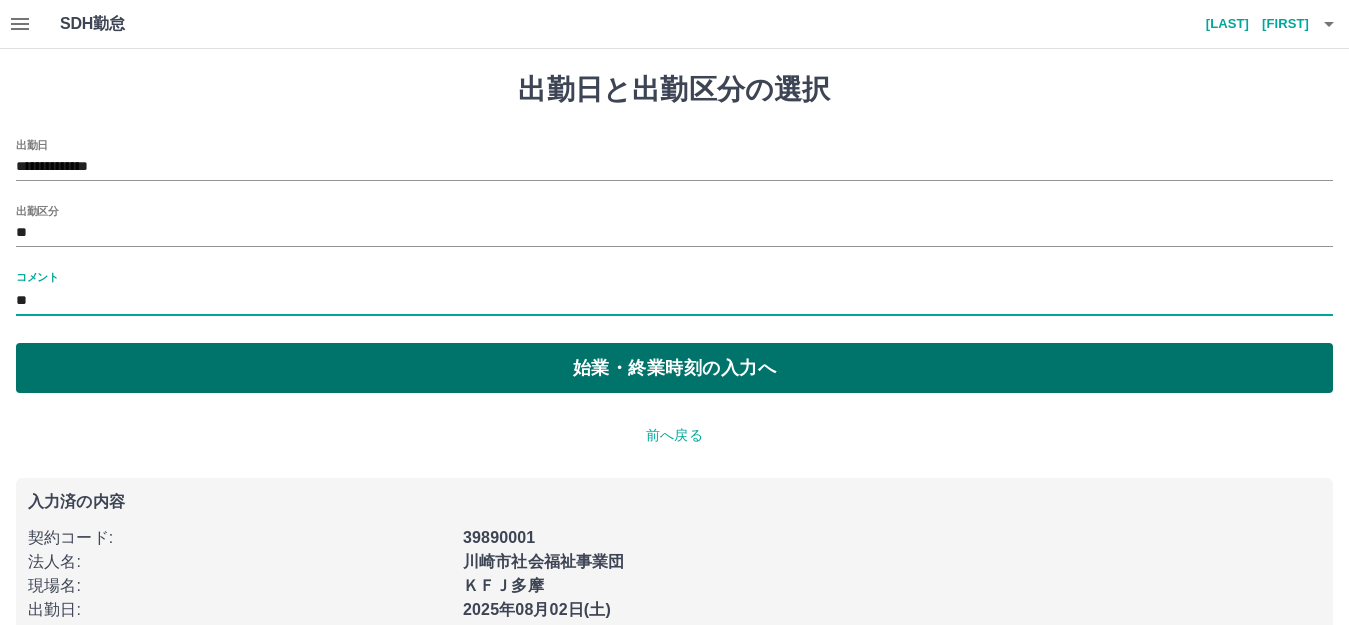 type on "**" 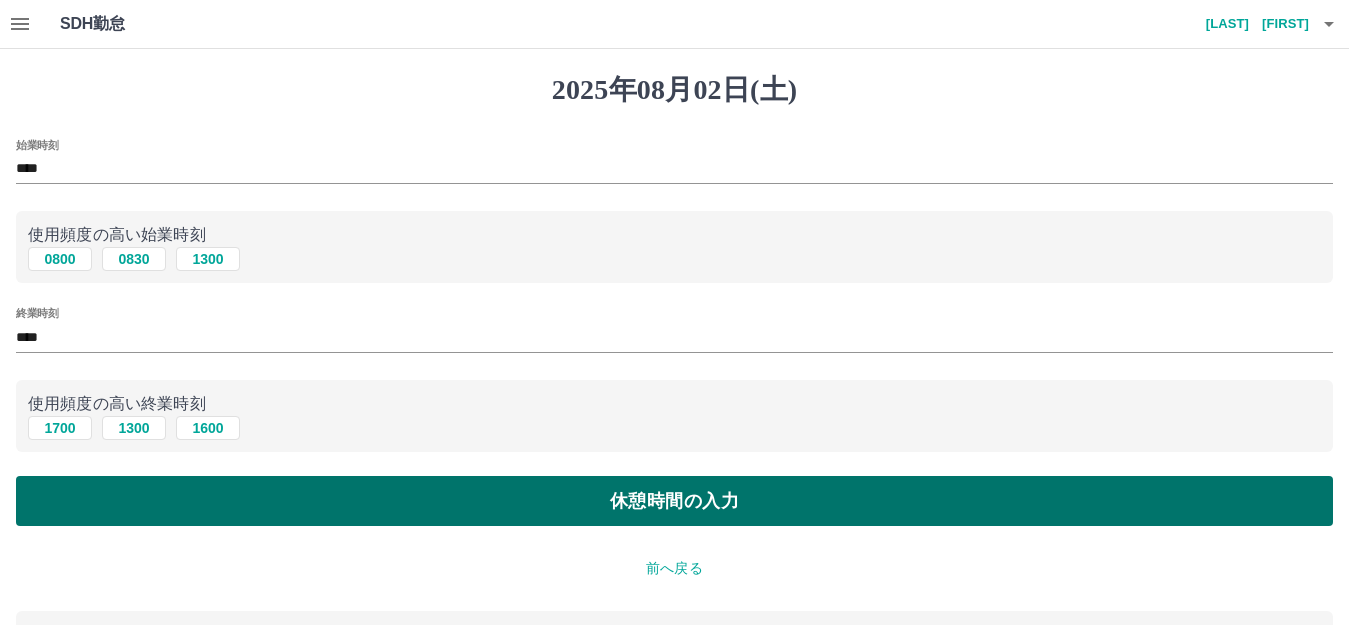 click on "休憩時間の入力" at bounding box center (674, 501) 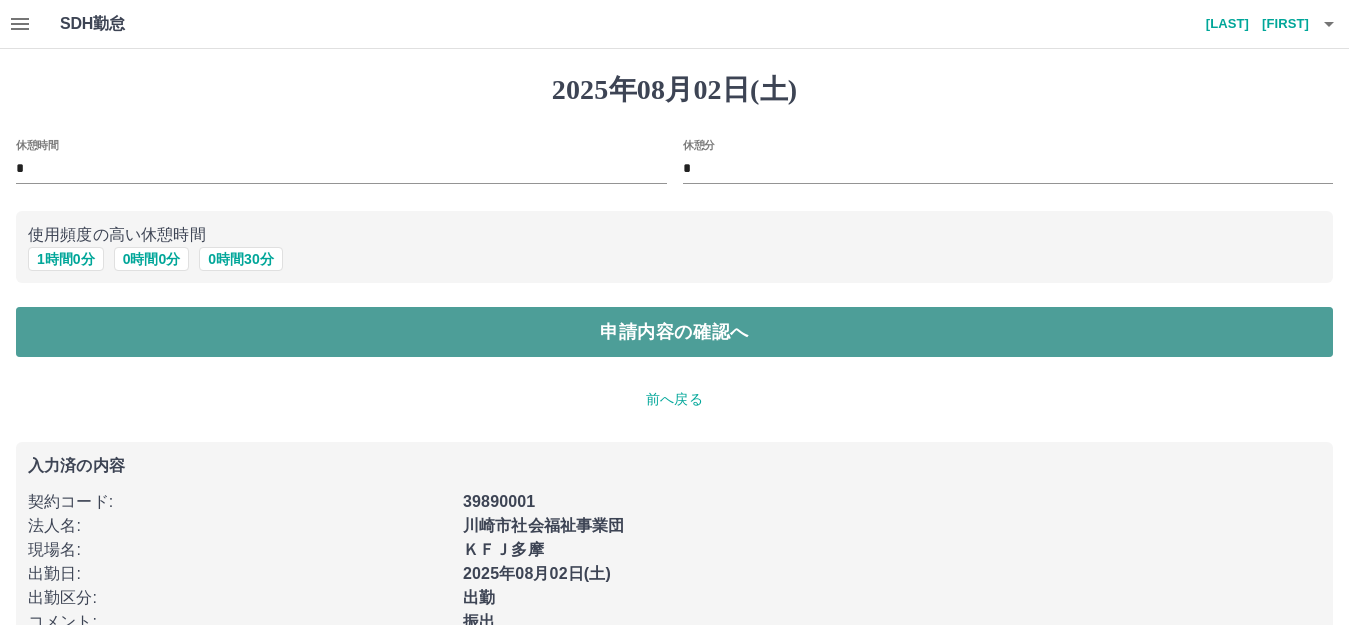 drag, startPoint x: 548, startPoint y: 332, endPoint x: 560, endPoint y: 337, distance: 13 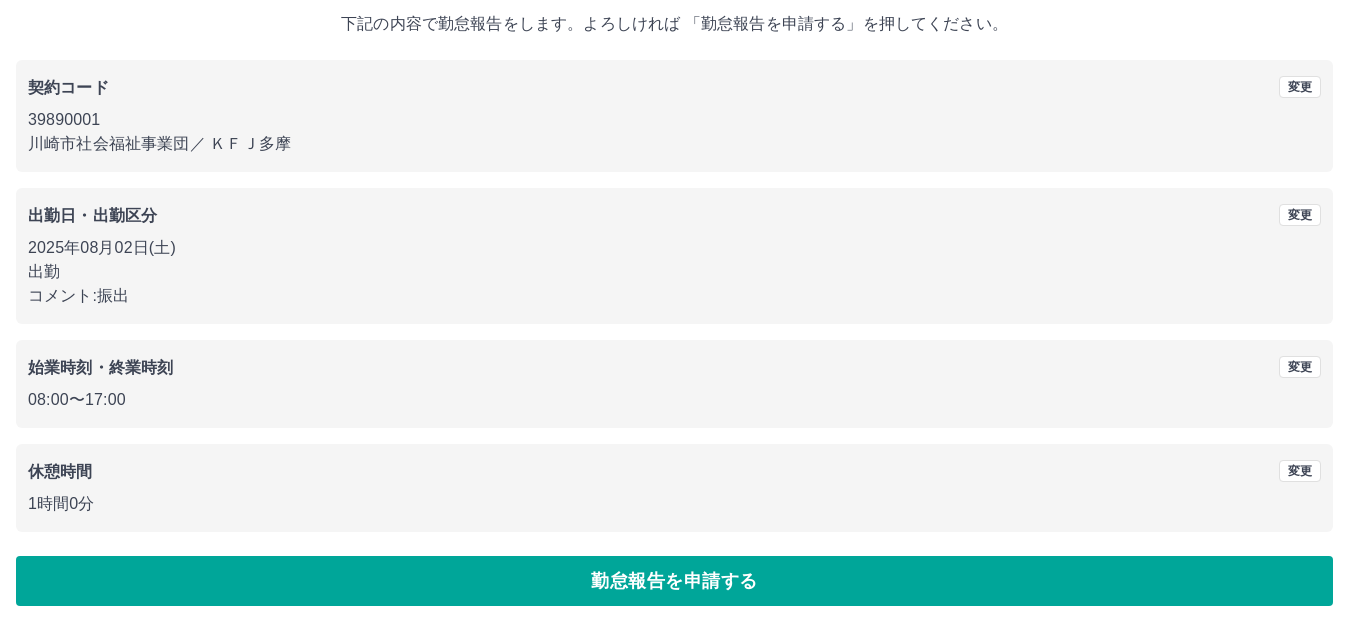 scroll, scrollTop: 124, scrollLeft: 0, axis: vertical 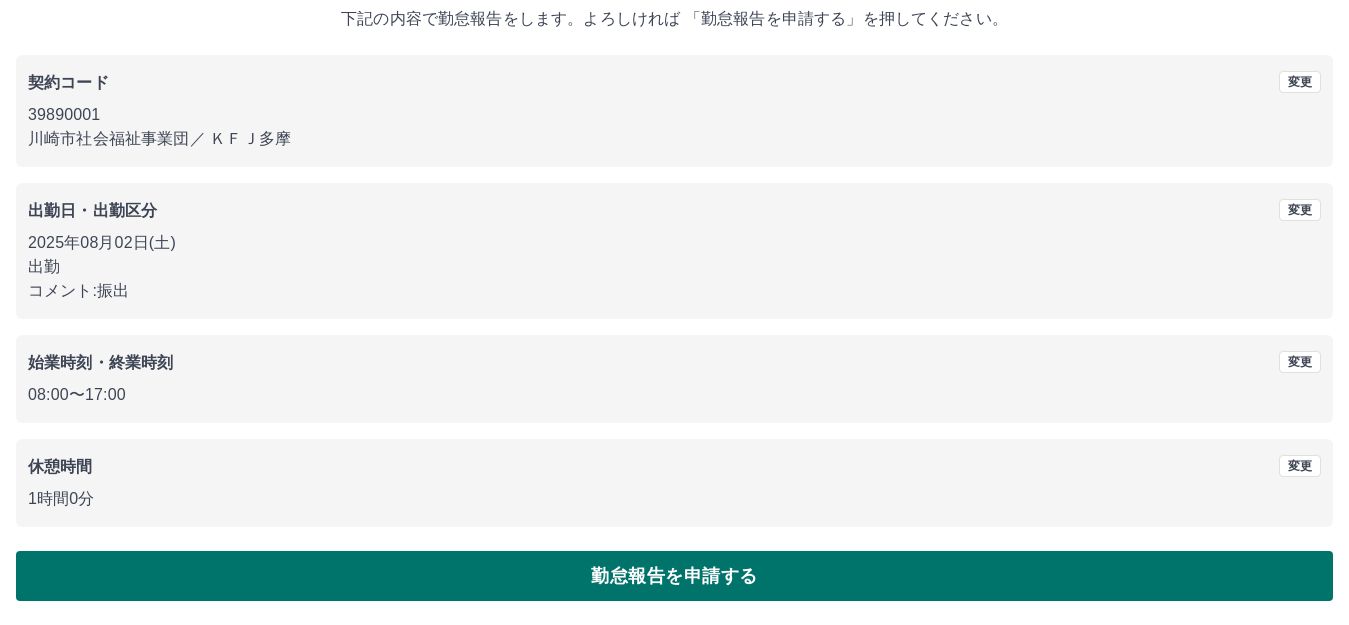 click on "勤怠報告を申請する" at bounding box center (674, 576) 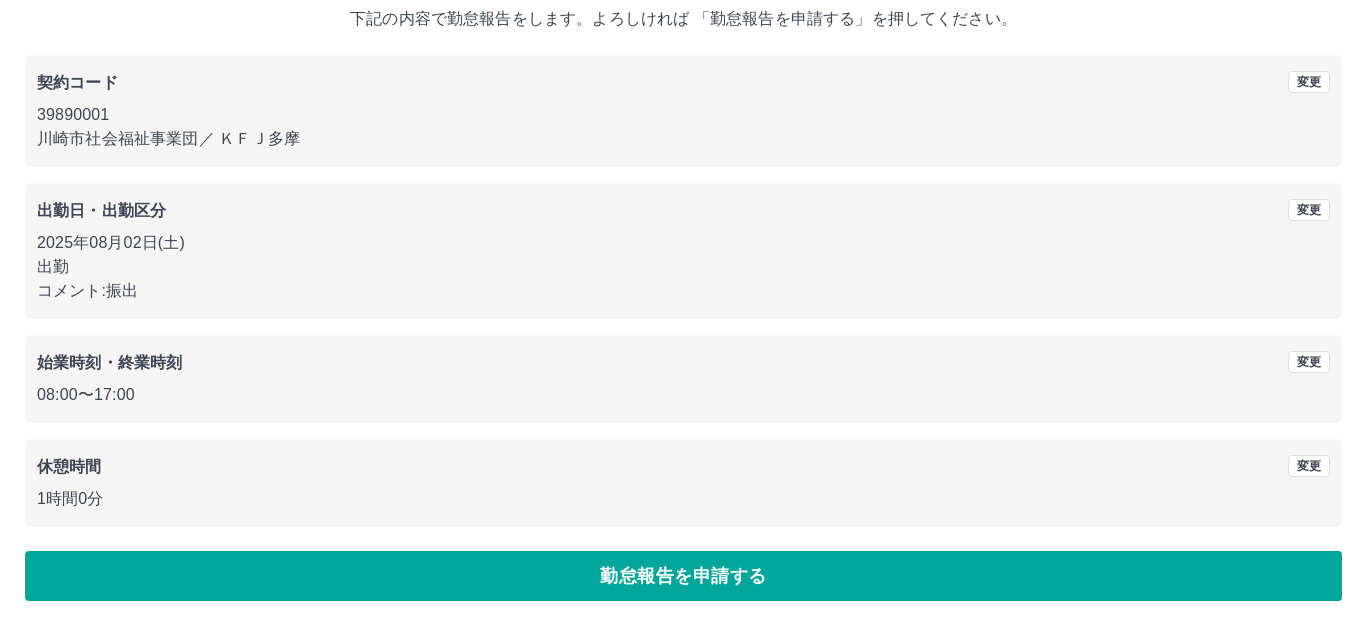 scroll, scrollTop: 0, scrollLeft: 0, axis: both 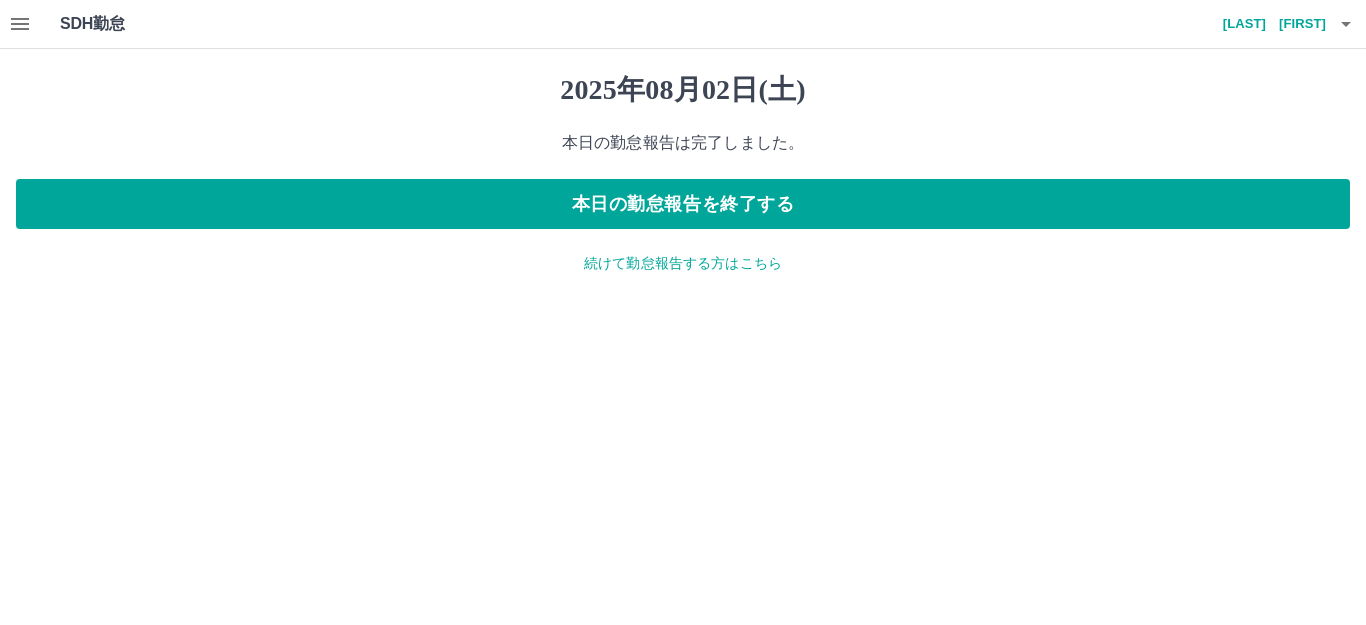 click on "続けて勤怠報告する方はこちら" at bounding box center [683, 263] 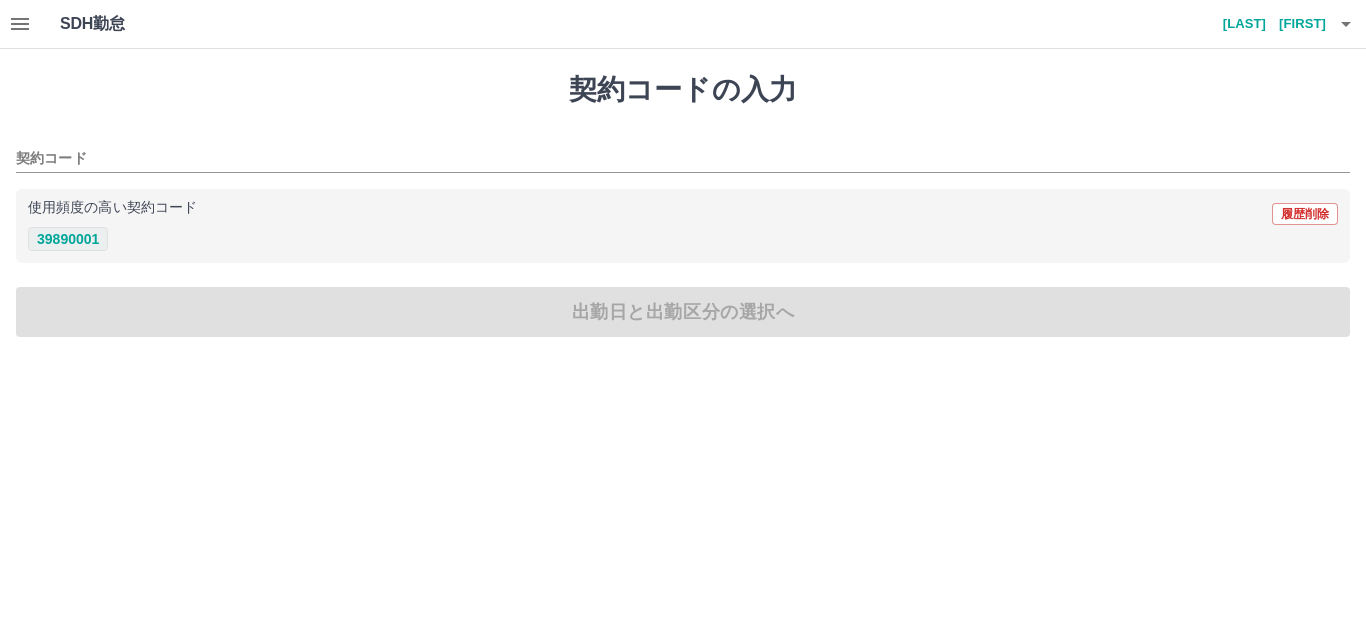 click on "39890001" at bounding box center [68, 239] 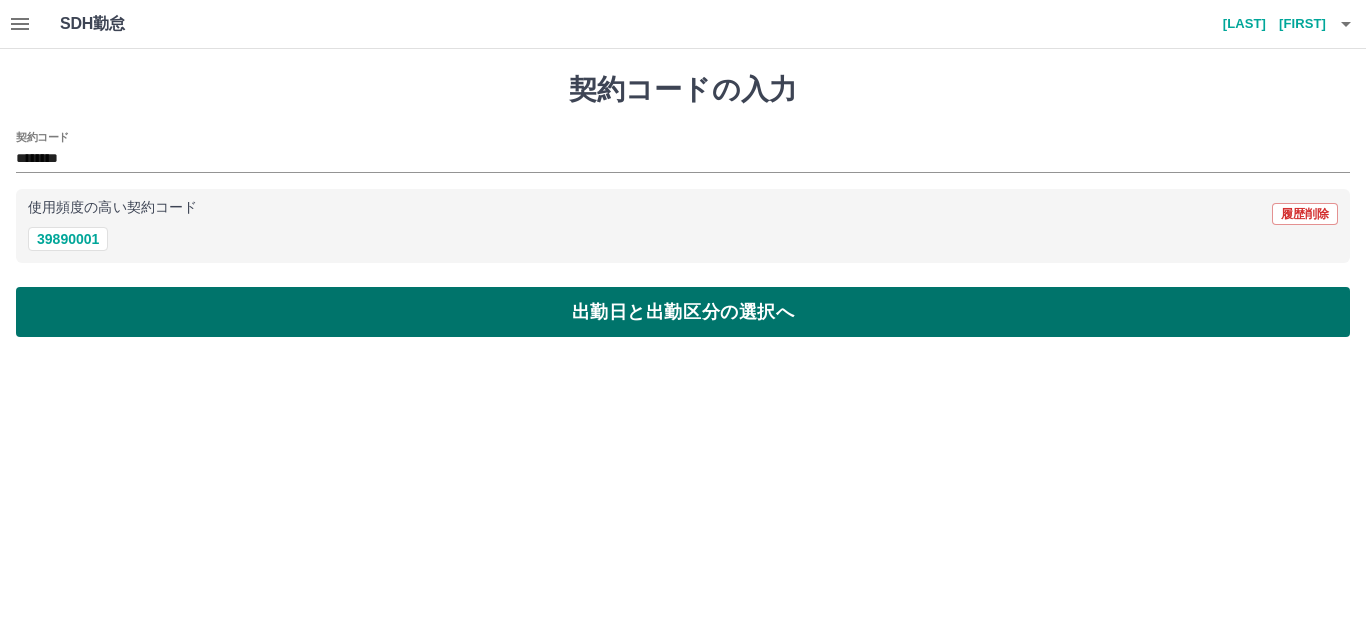 click on "出勤日と出勤区分の選択へ" at bounding box center (683, 312) 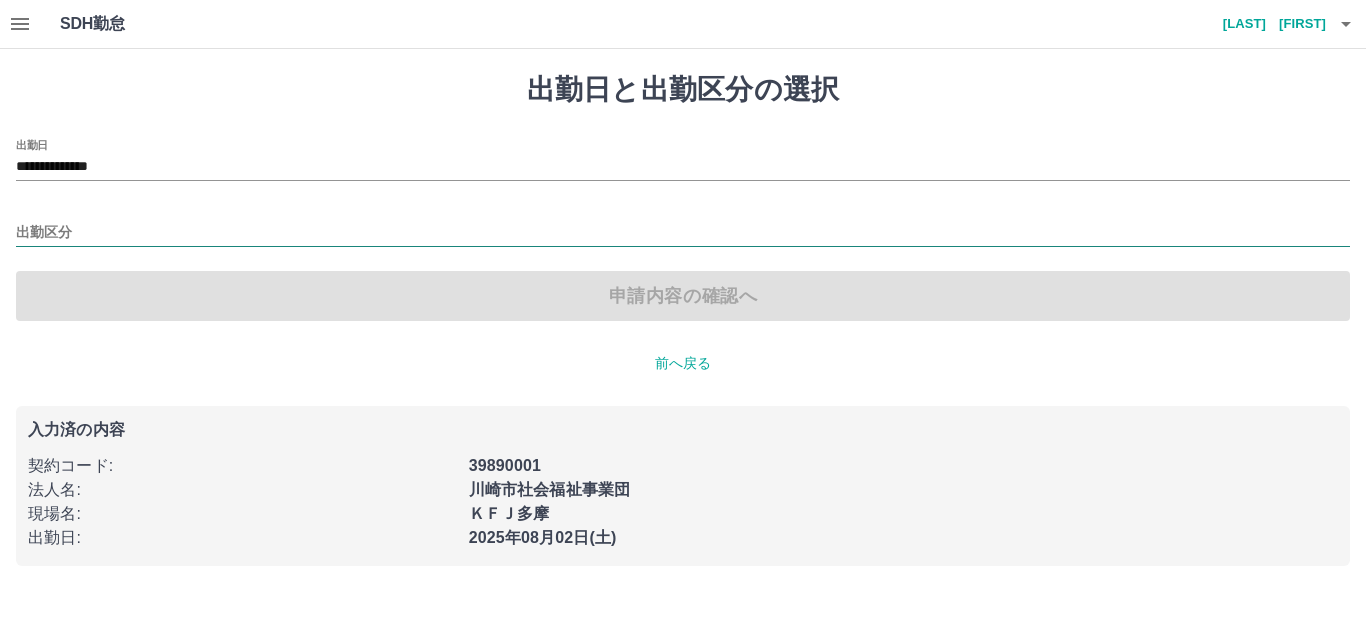 click on "出勤区分" at bounding box center [683, 233] 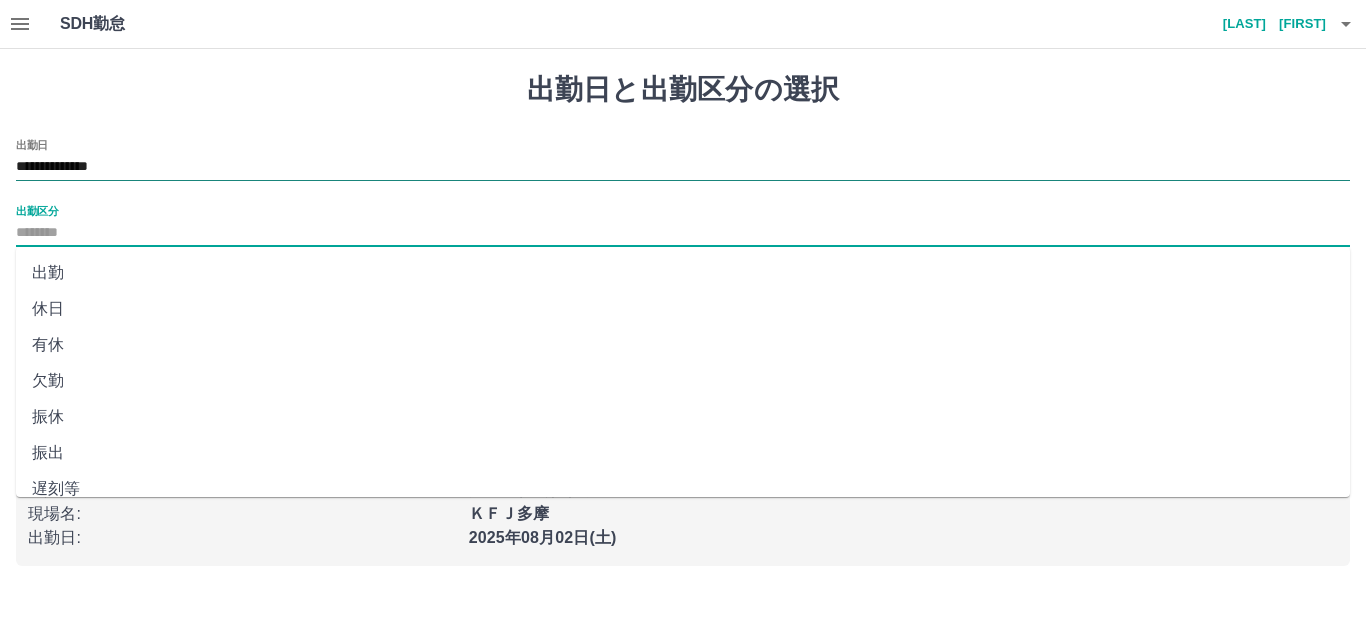 click on "**********" at bounding box center (683, 167) 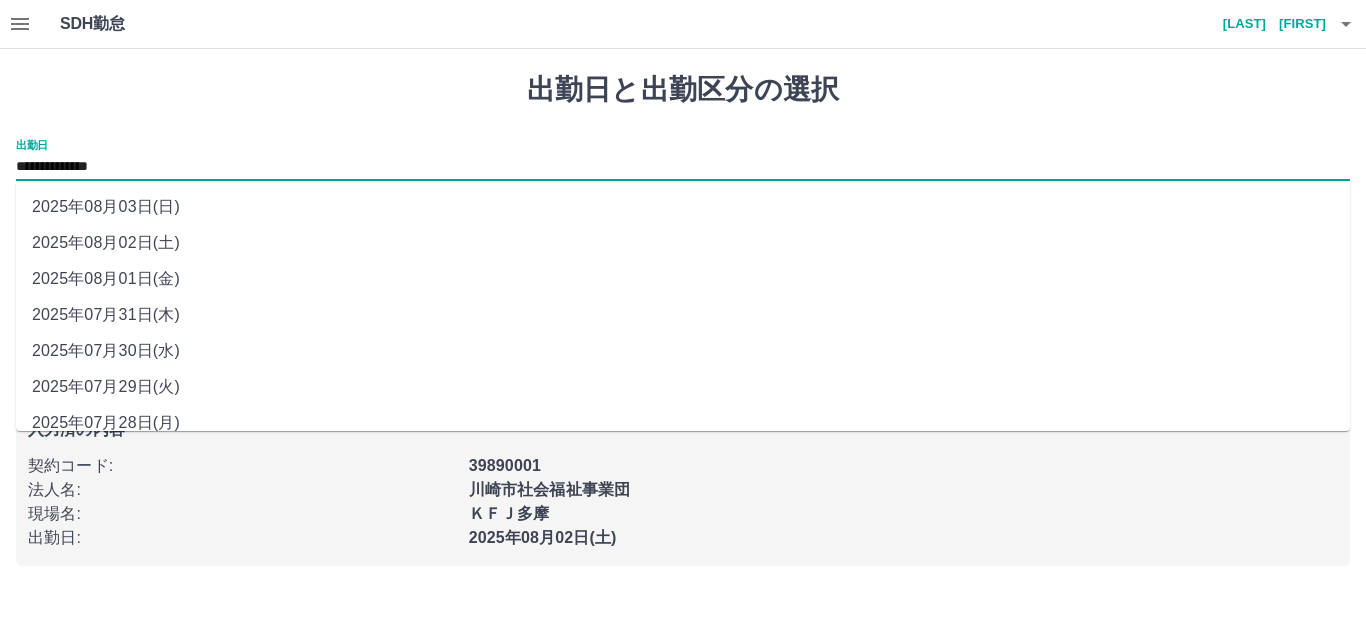 click on "2025年08月03日(日)" at bounding box center (683, 207) 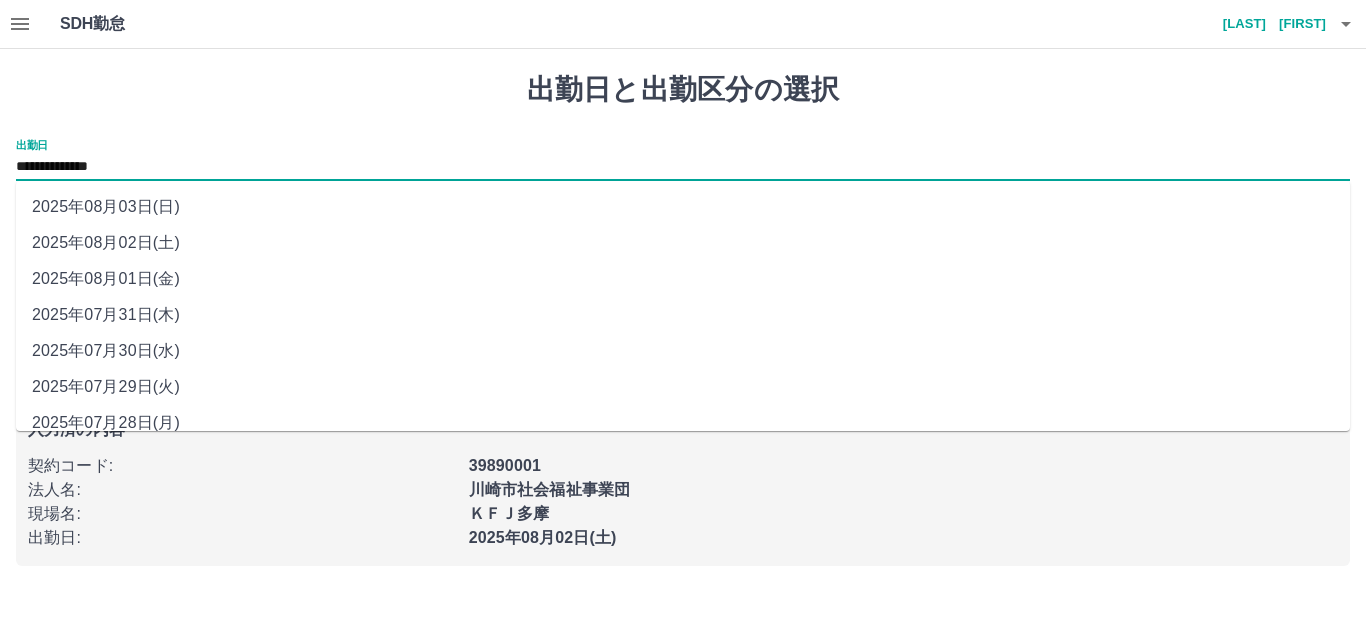 type on "**********" 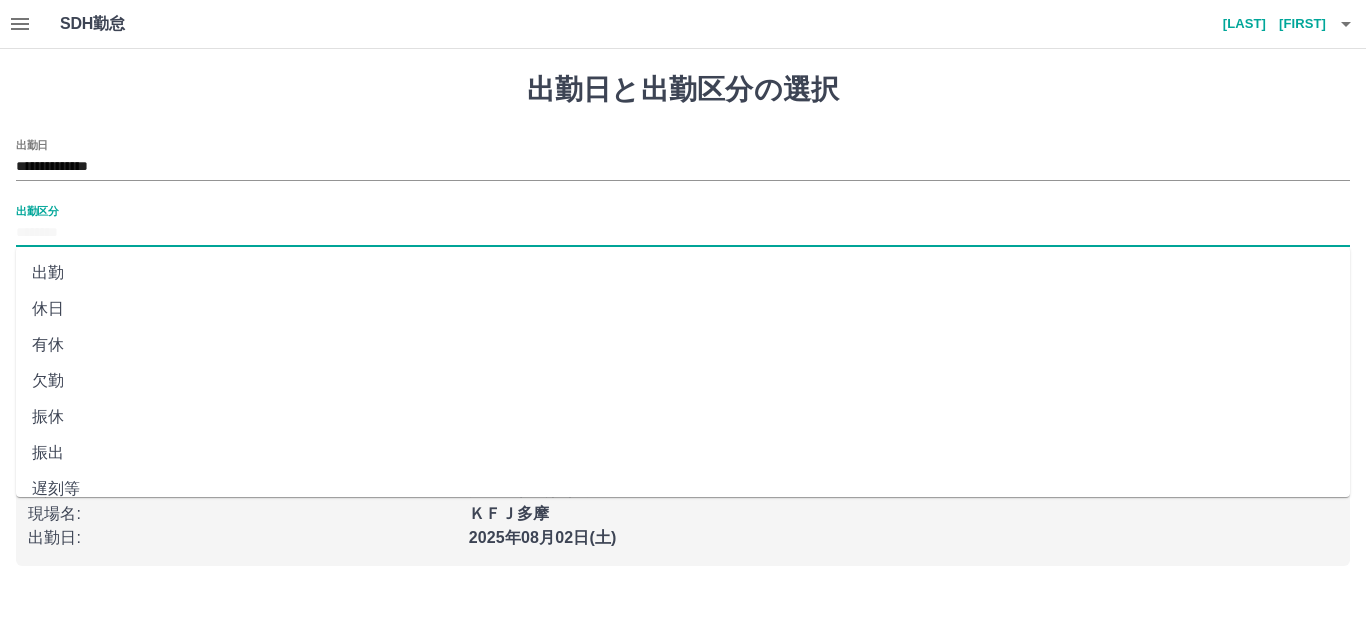 click on "出勤区分" at bounding box center [683, 233] 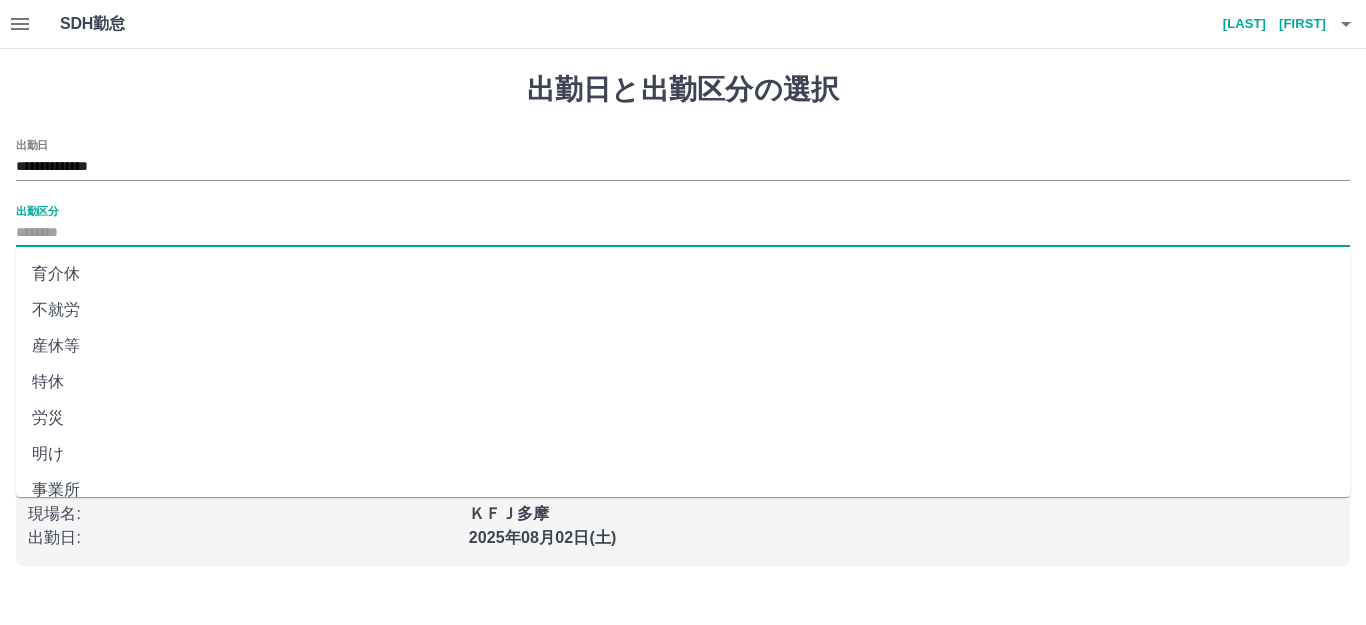 scroll, scrollTop: 414, scrollLeft: 0, axis: vertical 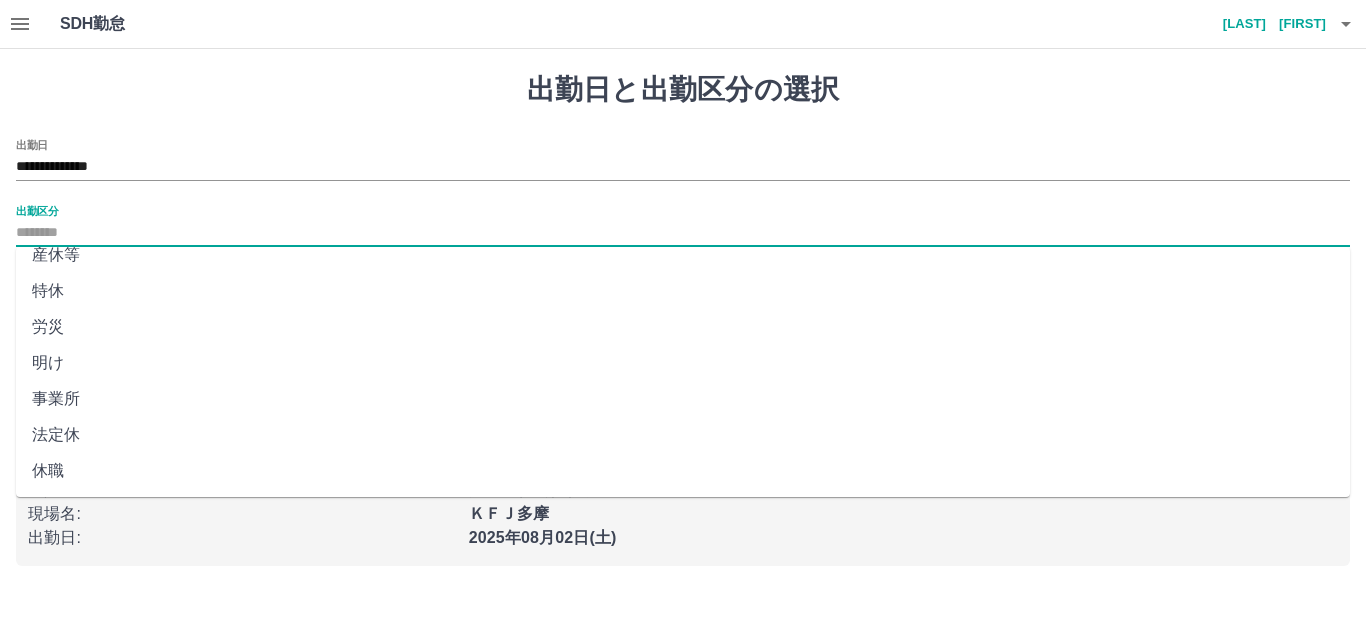 click on "法定休" at bounding box center (683, 435) 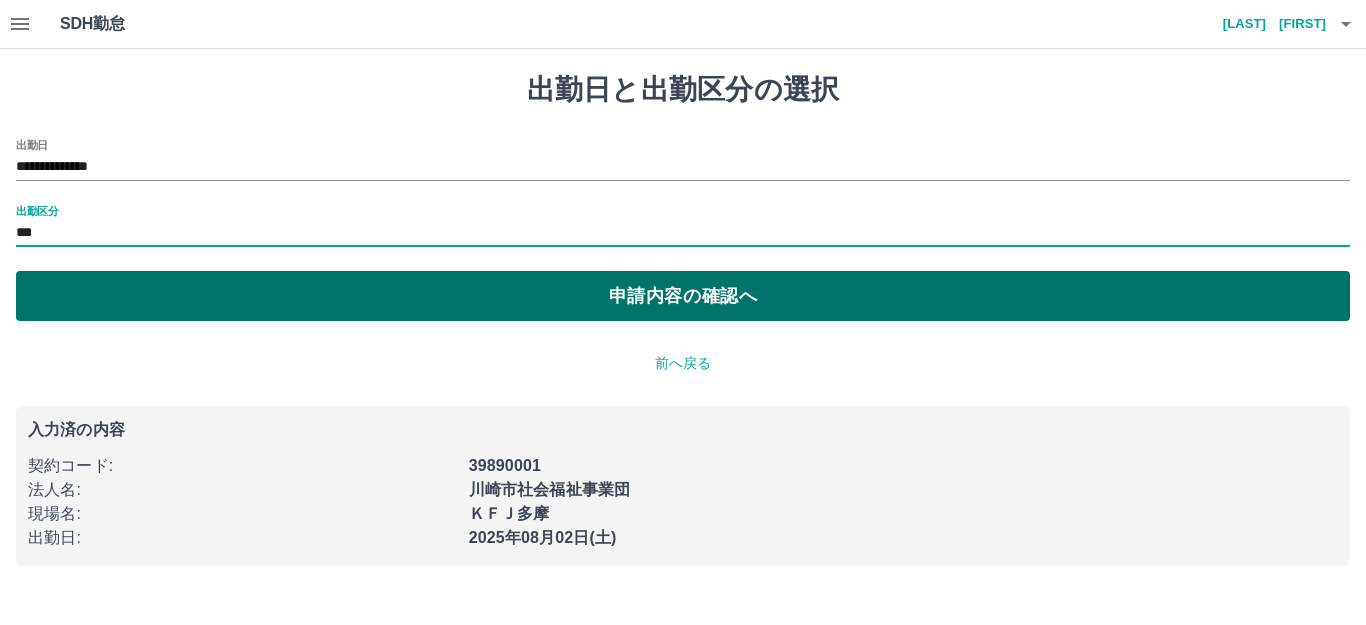 click on "申請内容の確認へ" at bounding box center [683, 296] 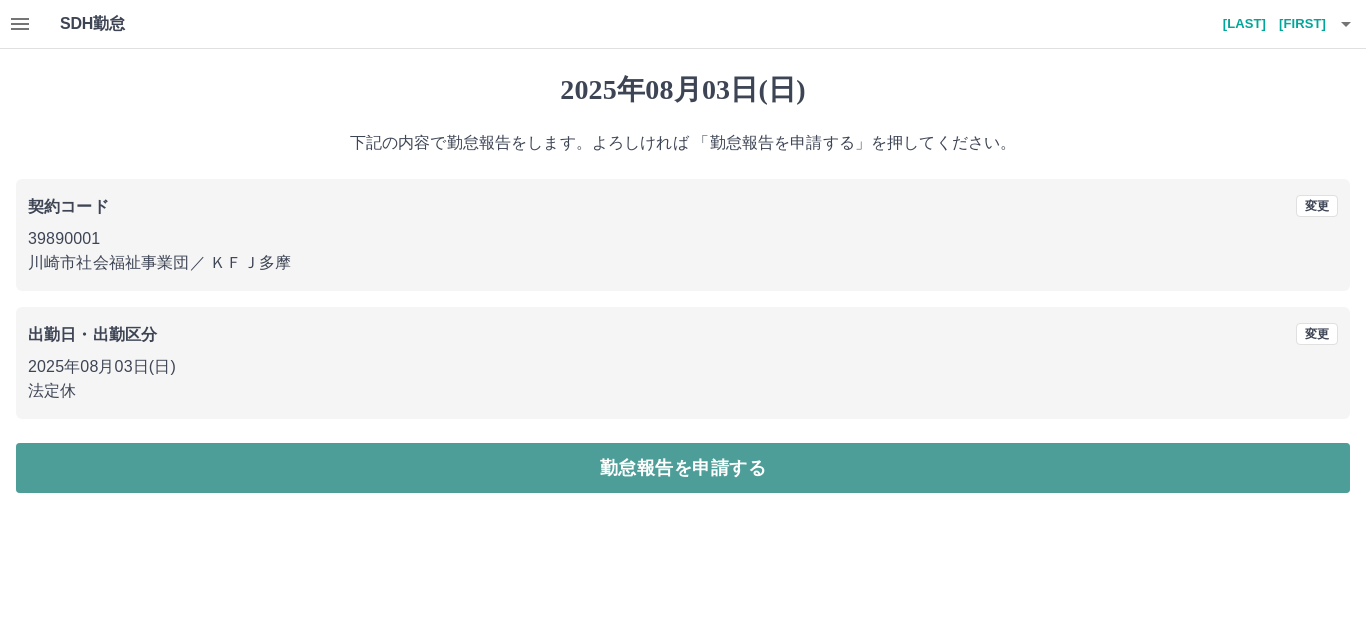 click on "勤怠報告を申請する" at bounding box center (683, 468) 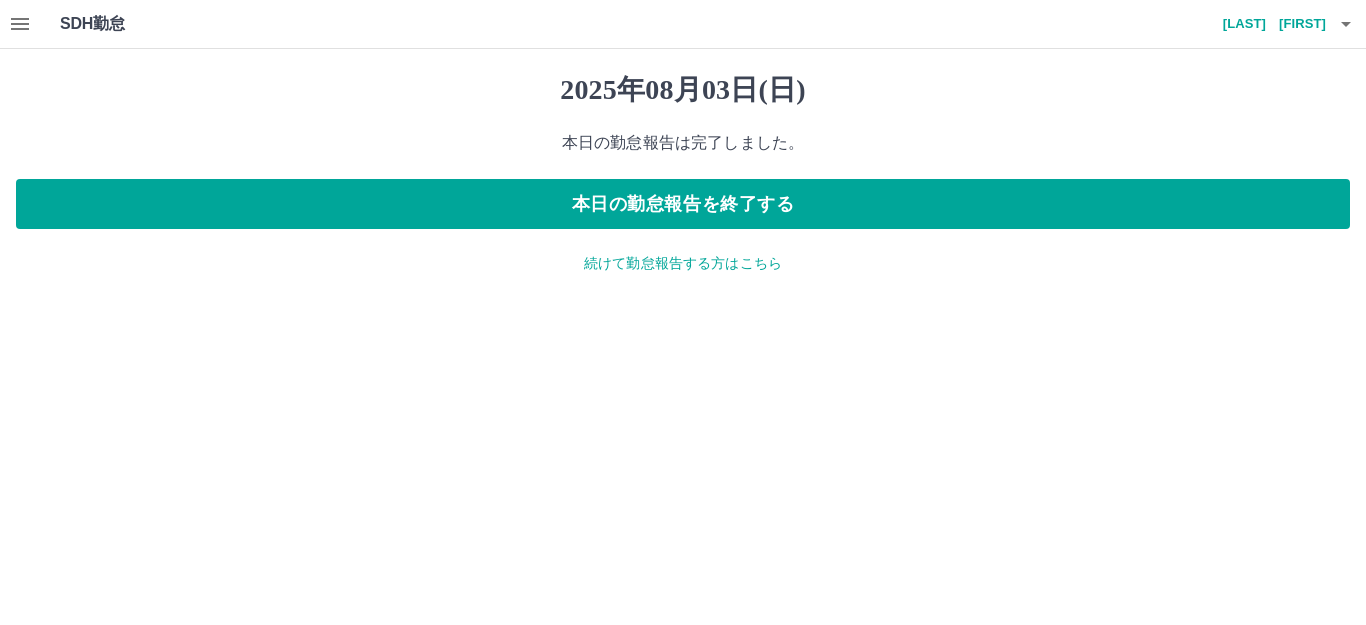 click on "[LAST]　[FIRST]" at bounding box center (1266, 24) 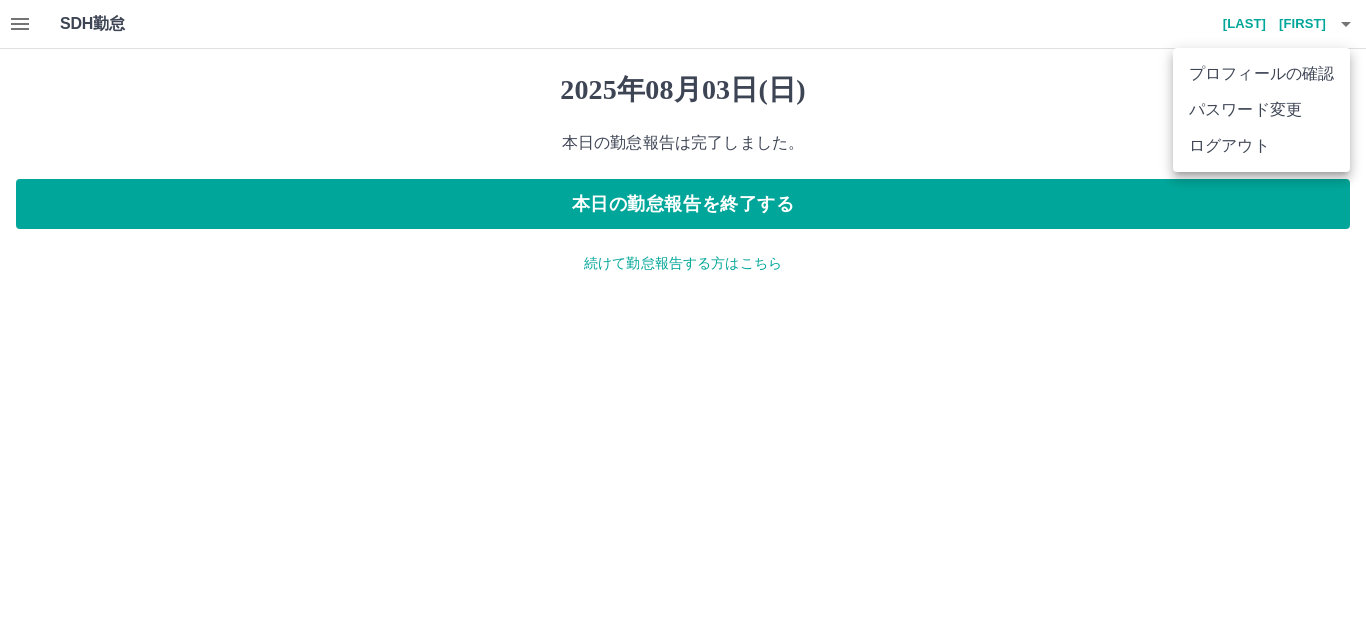 click on "ログアウト" at bounding box center (1261, 146) 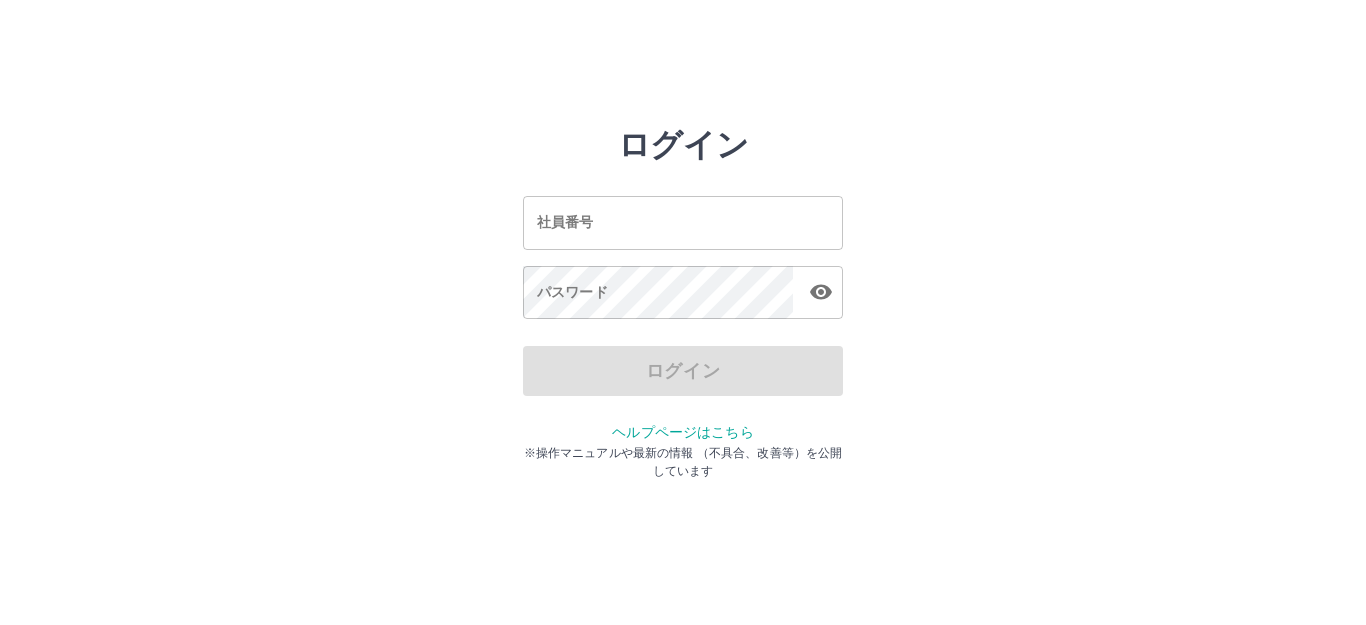 scroll, scrollTop: 0, scrollLeft: 0, axis: both 